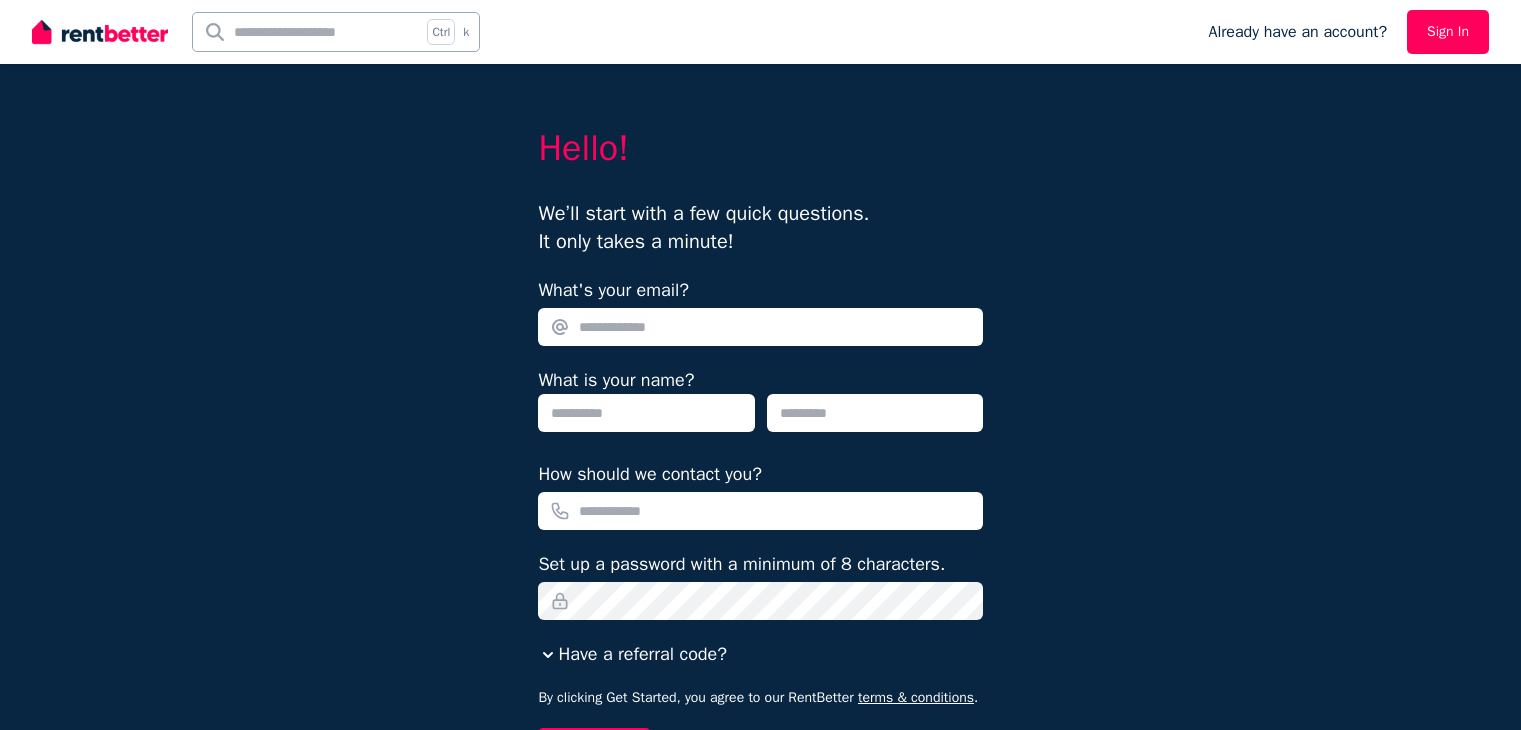 scroll, scrollTop: 0, scrollLeft: 0, axis: both 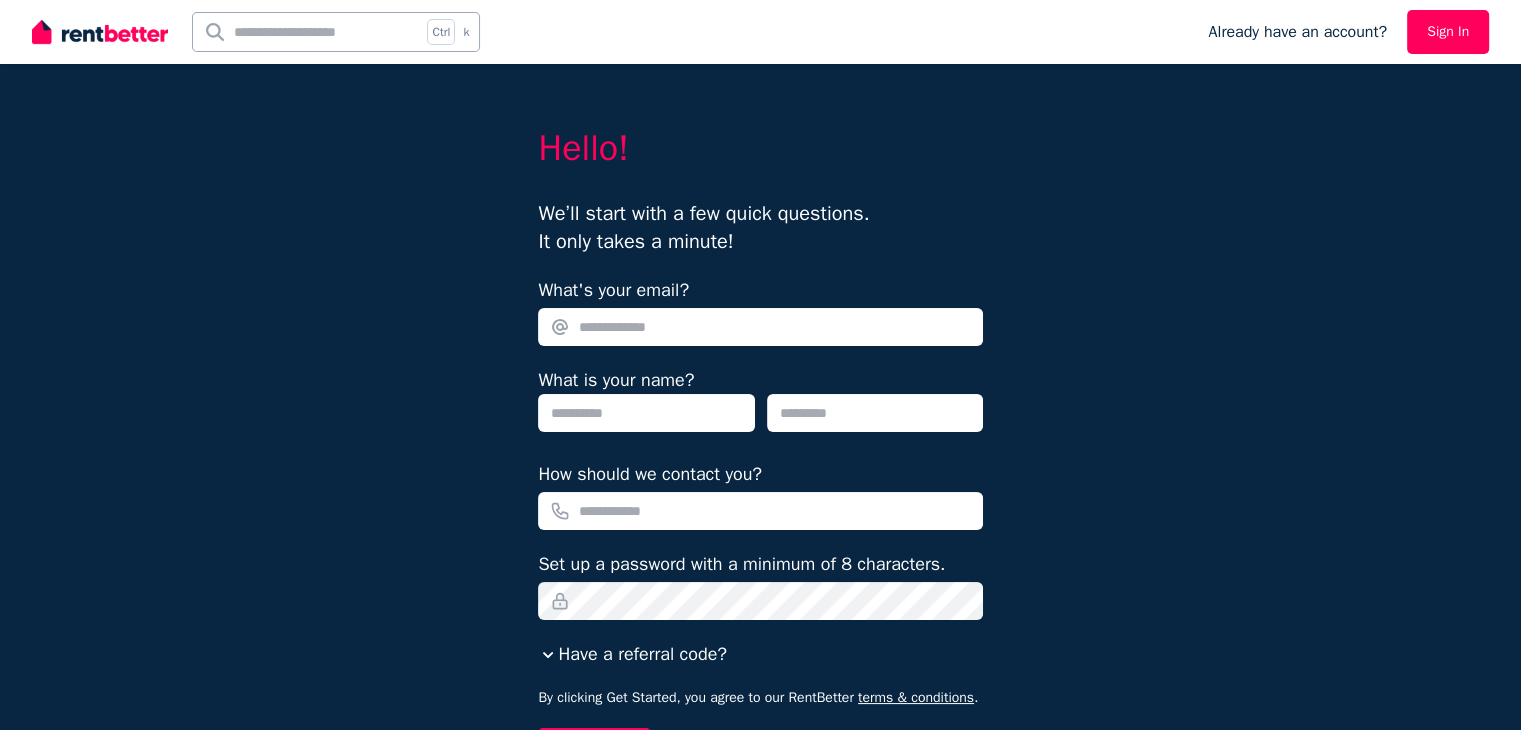 click on "What's your email?" at bounding box center (760, 327) 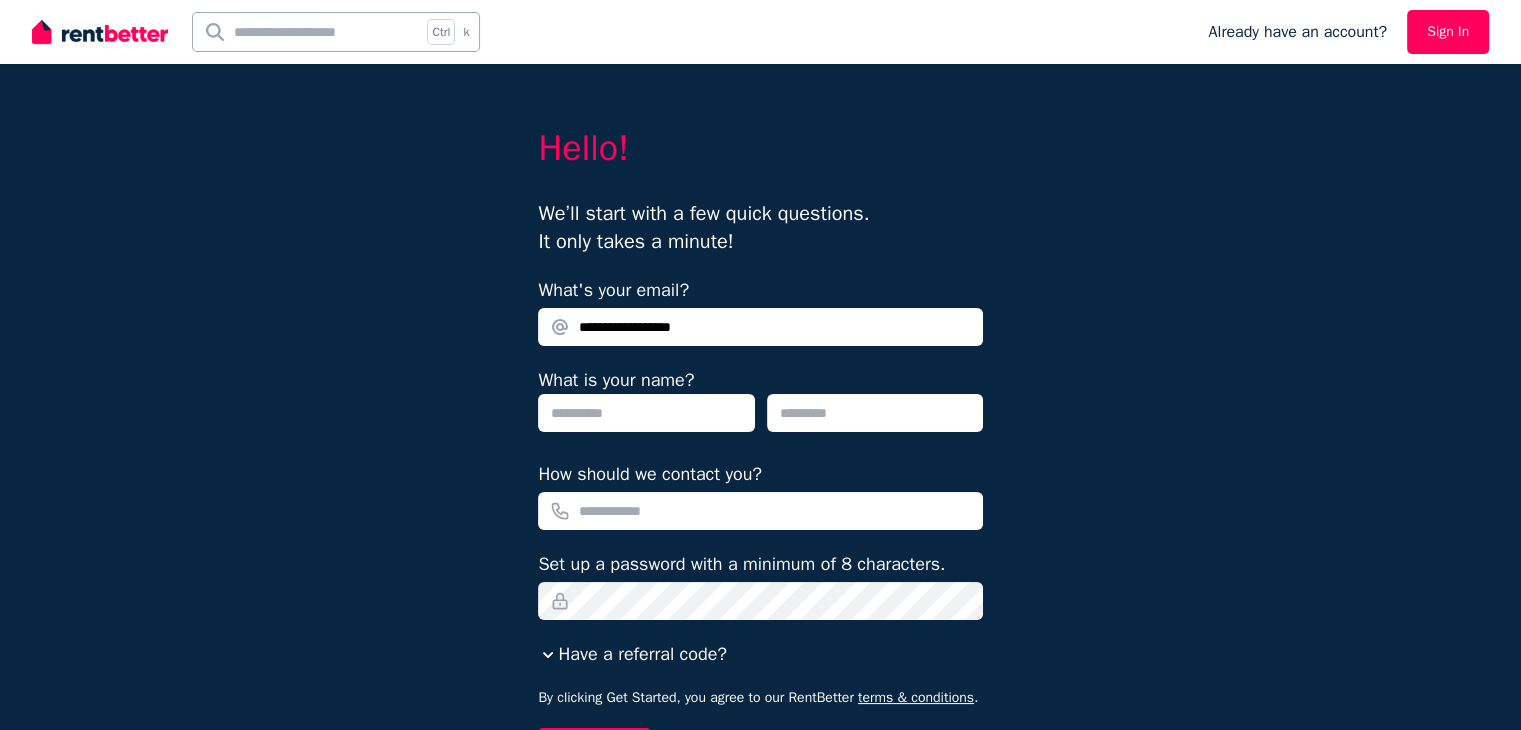 type on "******" 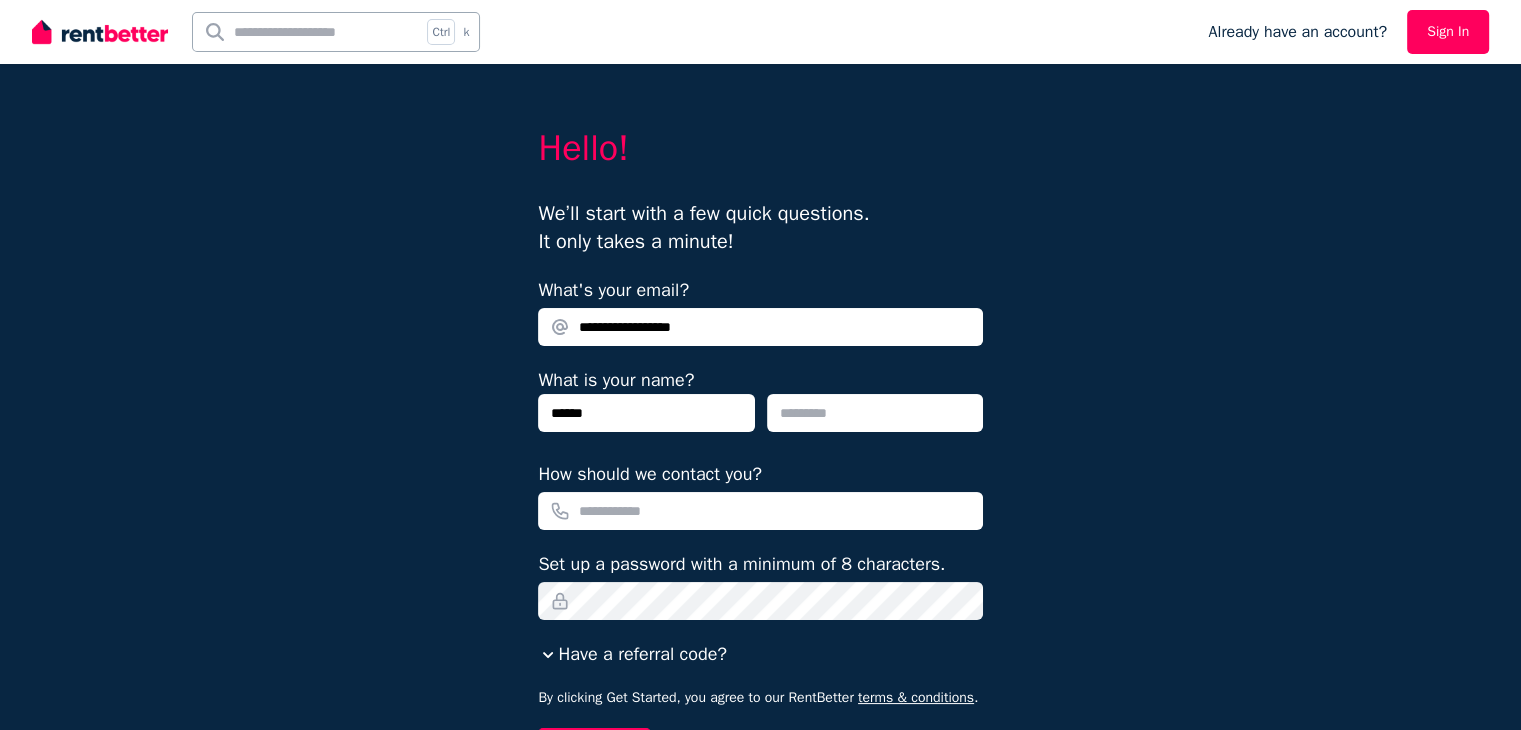 type on "******" 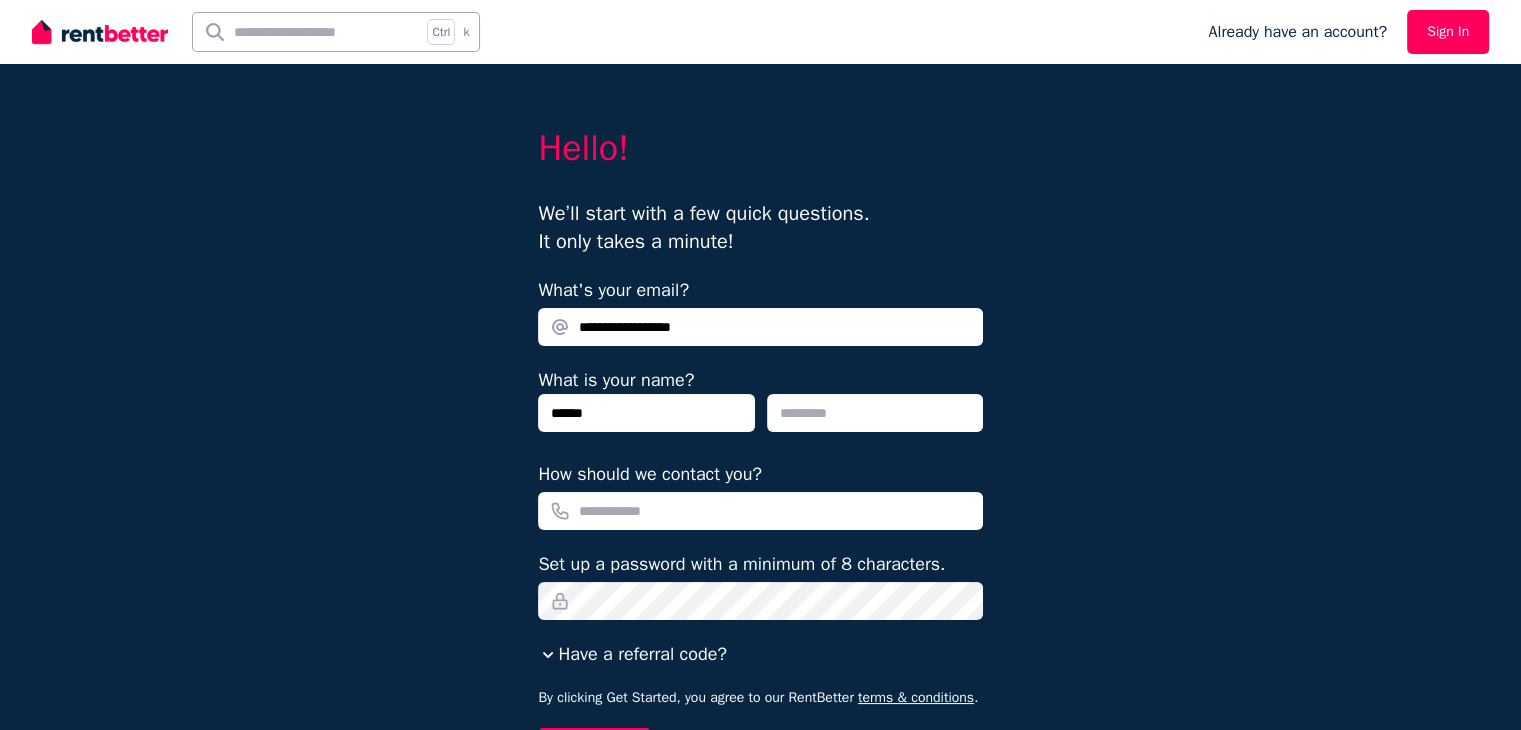 type on "**********" 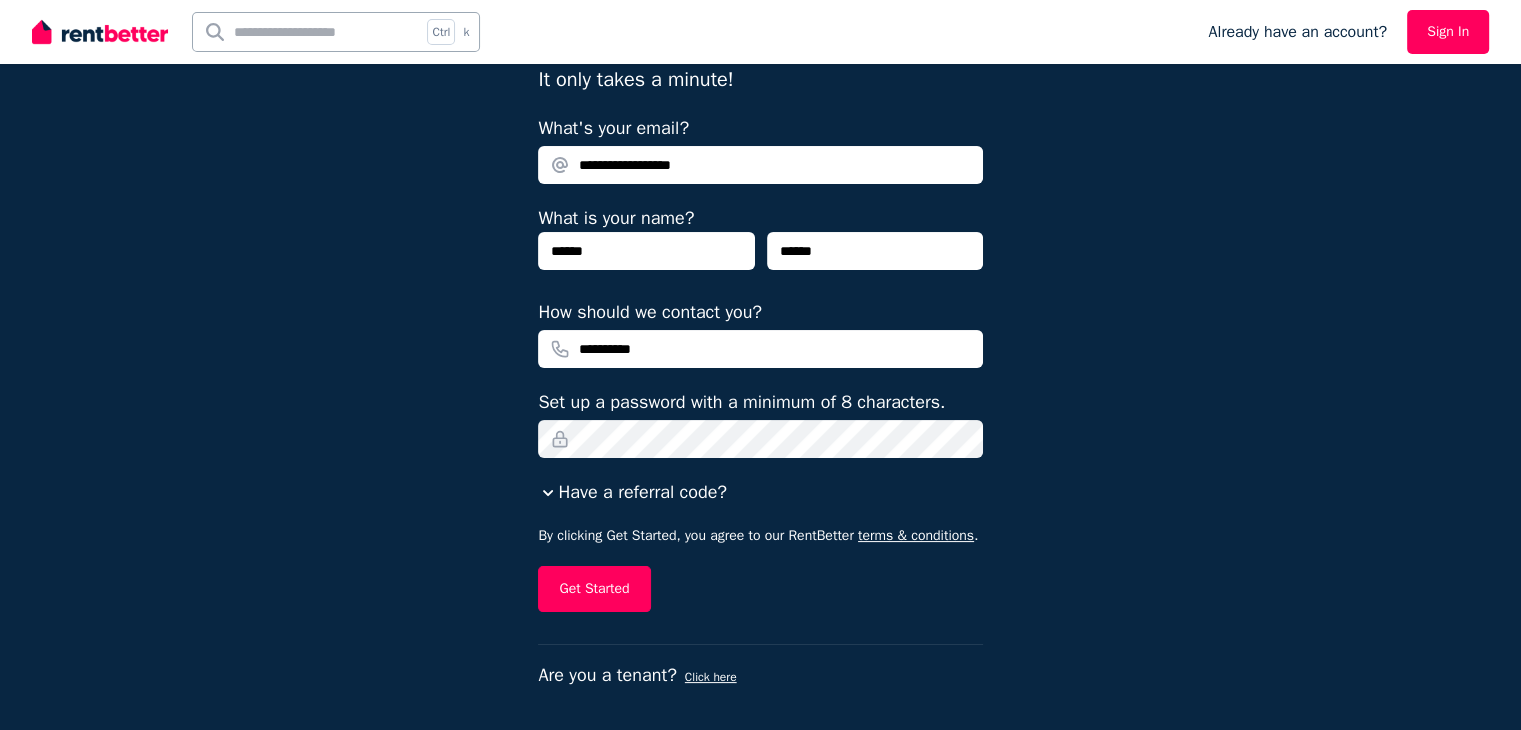 scroll, scrollTop: 167, scrollLeft: 0, axis: vertical 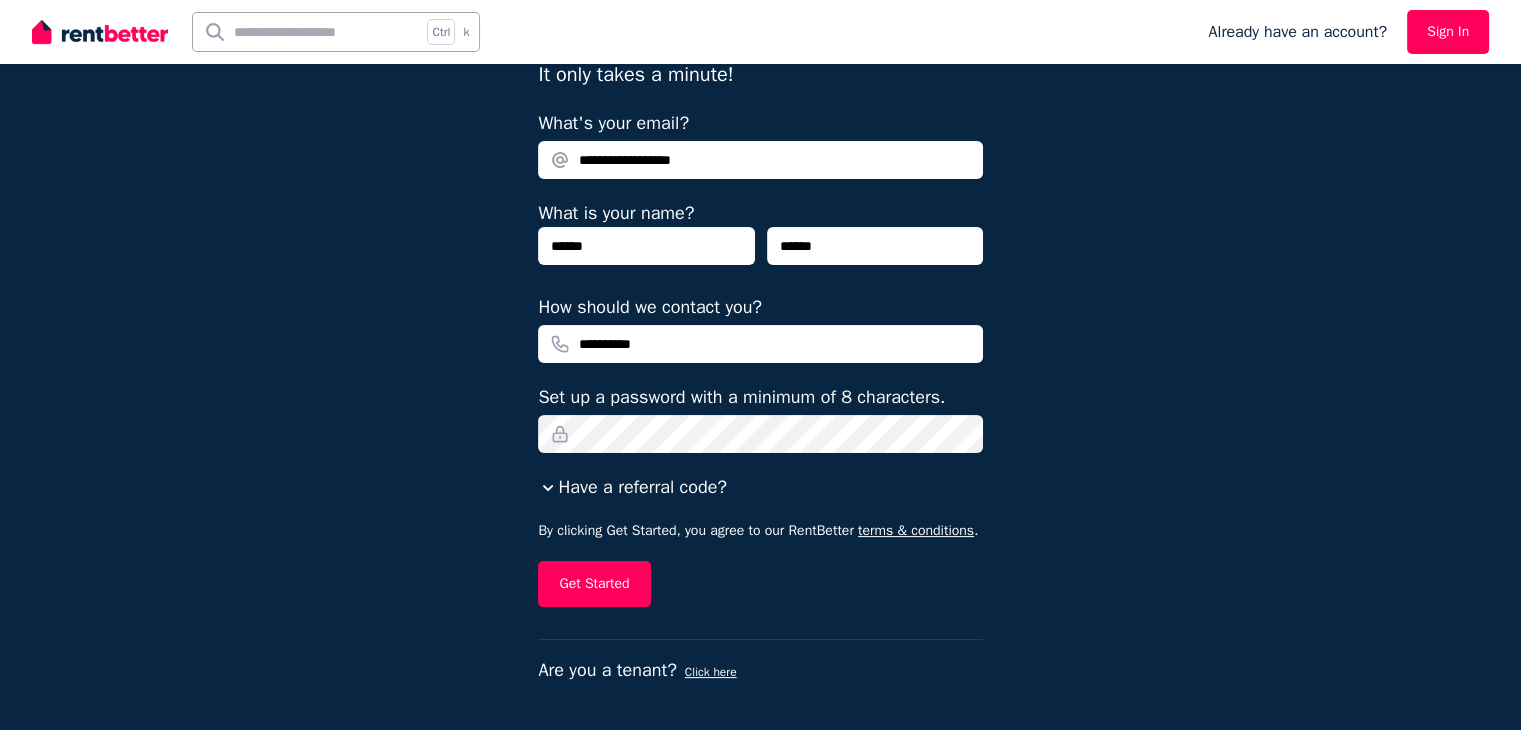 click on "**********" at bounding box center [760, 282] 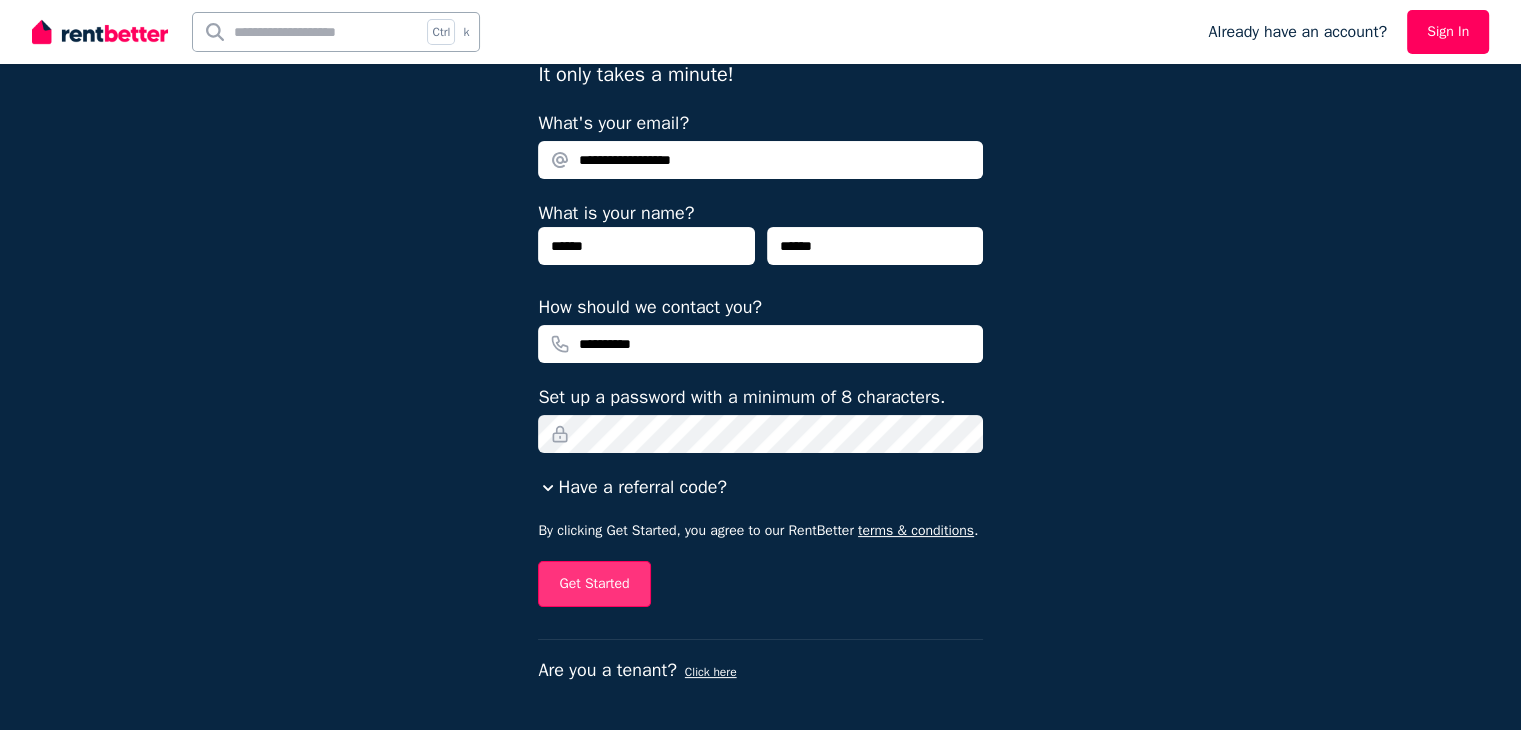 click on "Get Started" at bounding box center [594, 584] 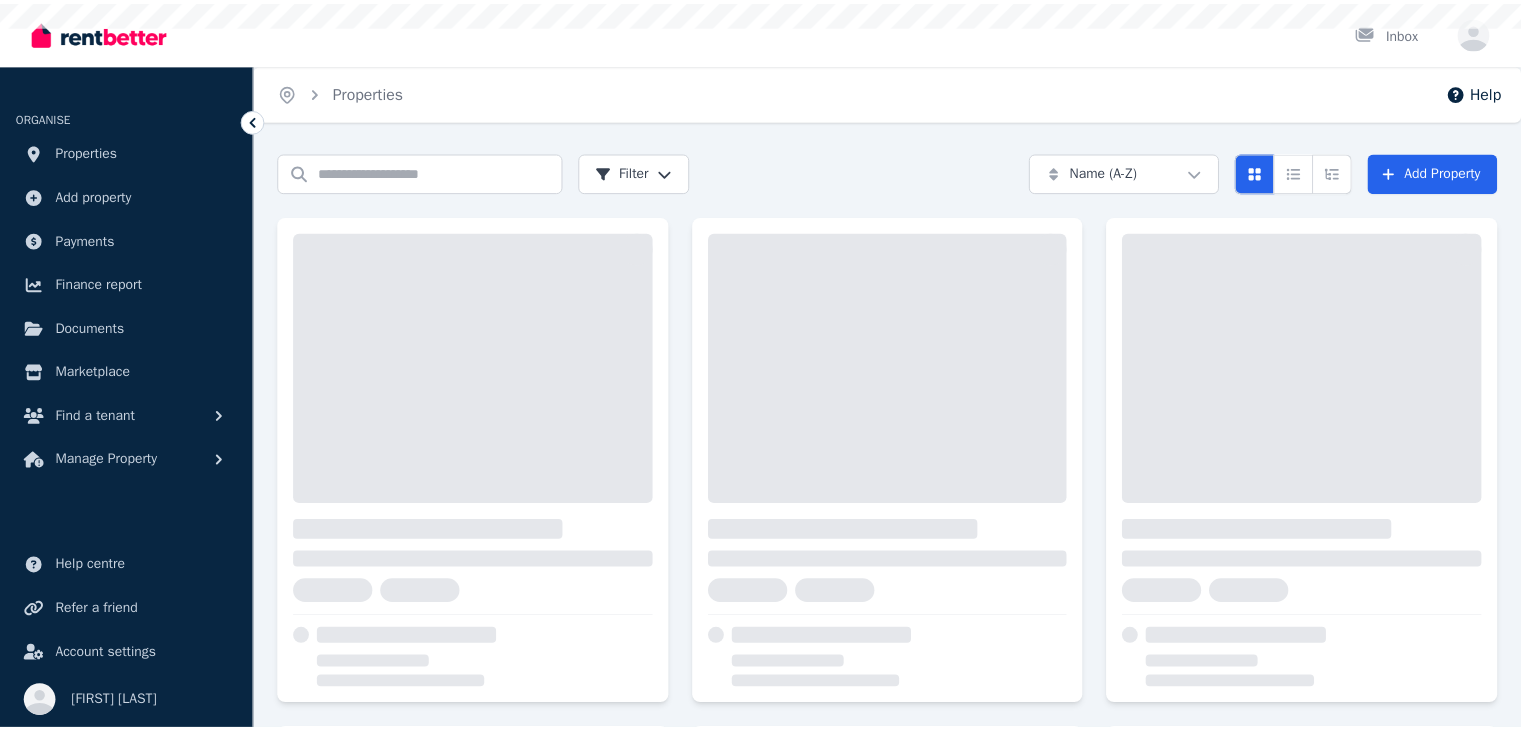 scroll, scrollTop: 0, scrollLeft: 0, axis: both 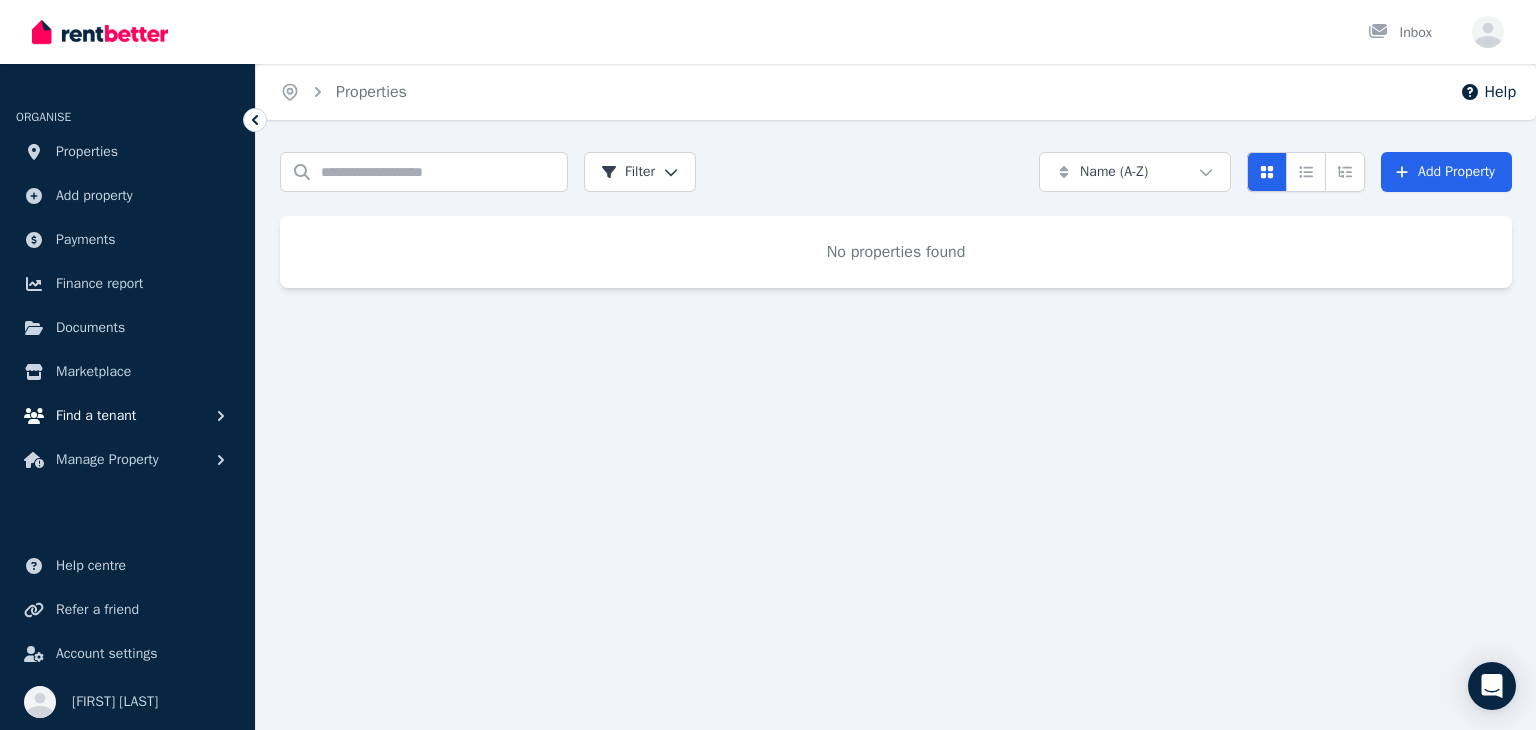 click on "Find a tenant" at bounding box center (96, 416) 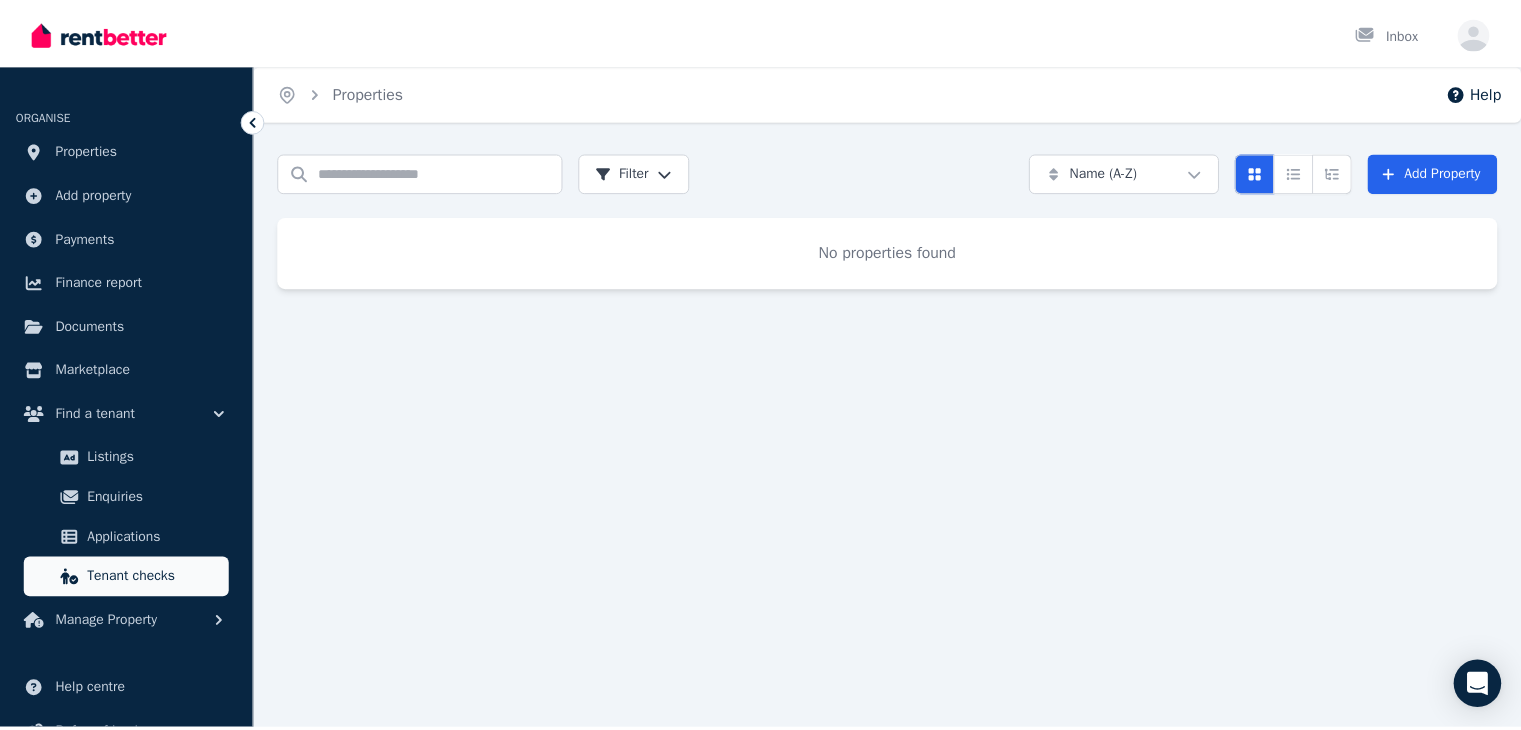 scroll, scrollTop: 0, scrollLeft: 0, axis: both 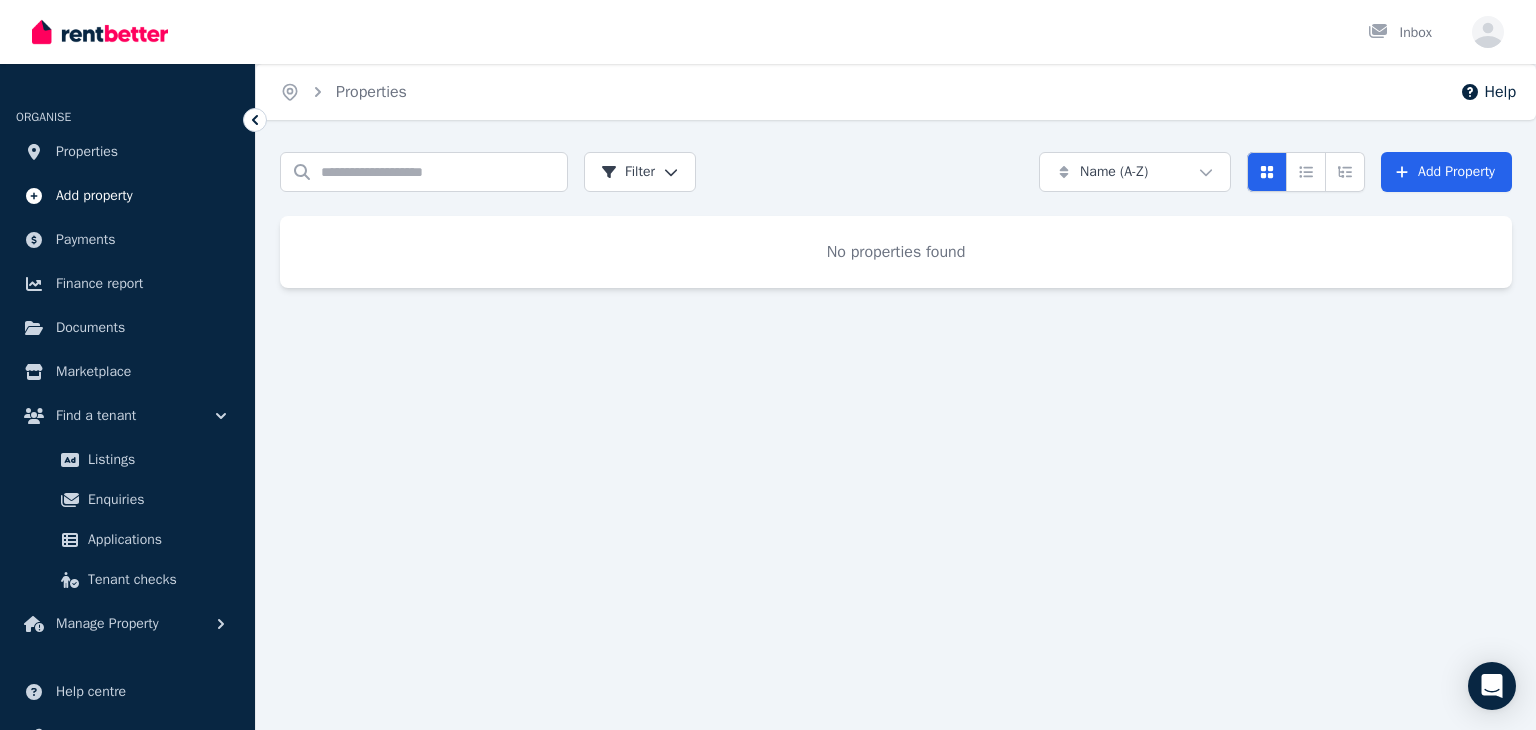 click on "Add property" at bounding box center [94, 196] 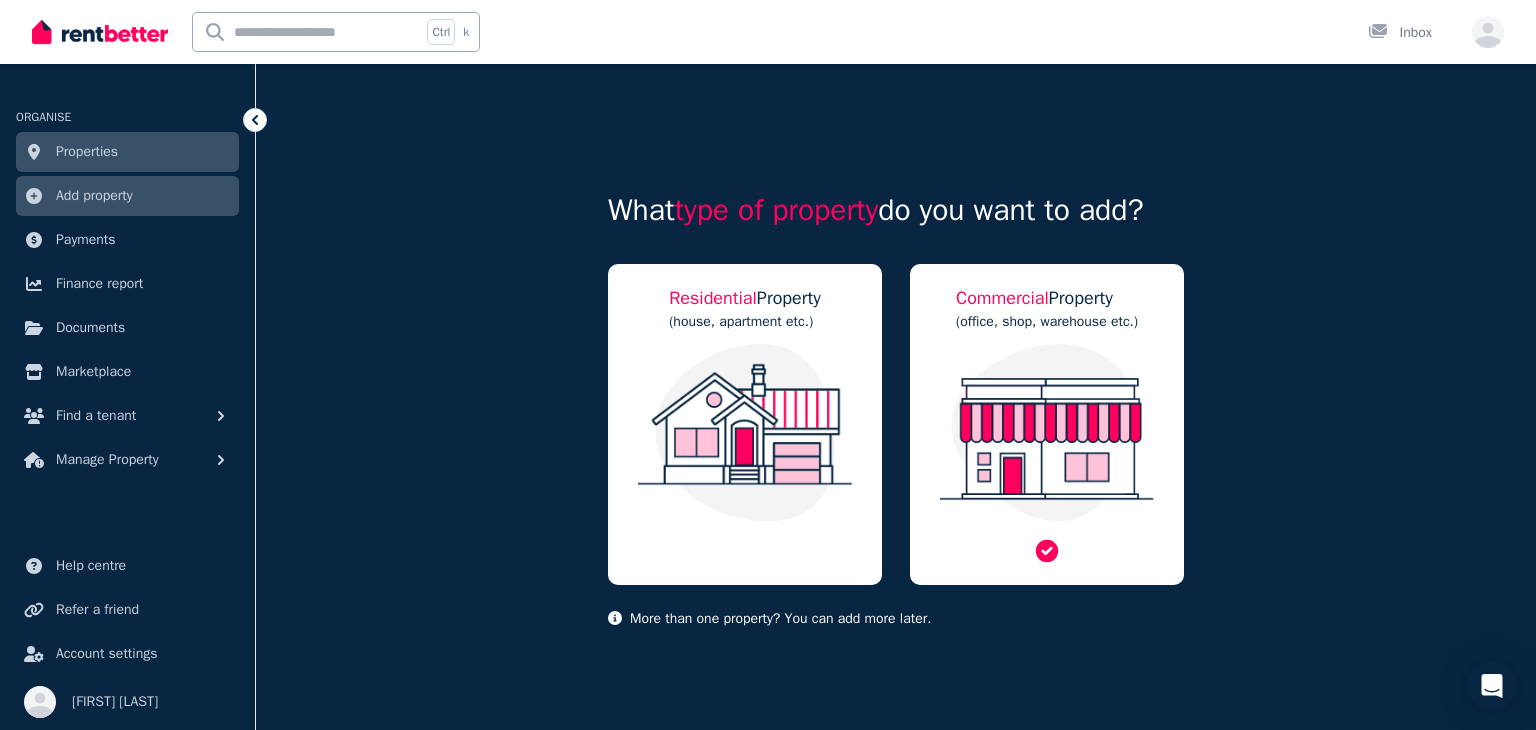click at bounding box center (1047, 433) 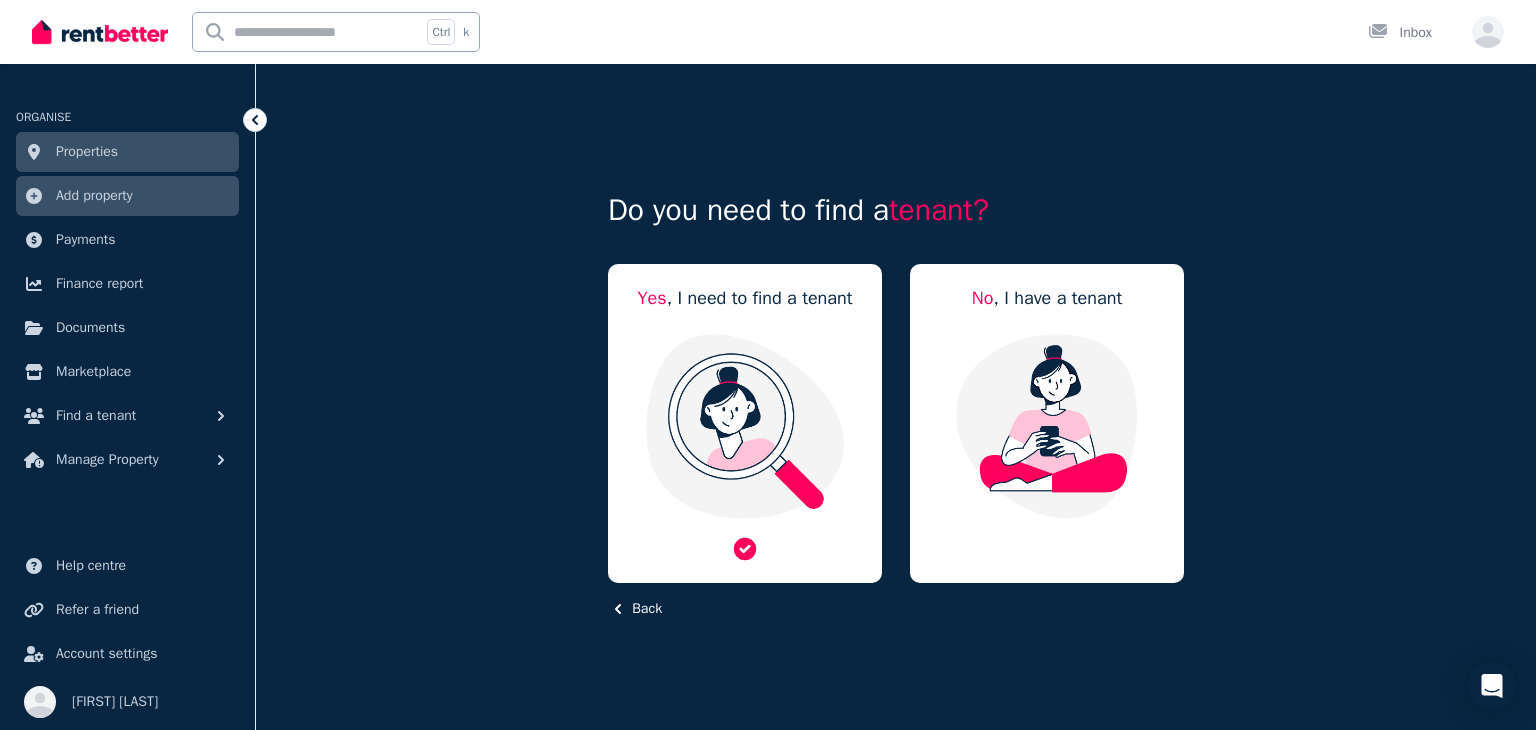 click at bounding box center (745, 426) 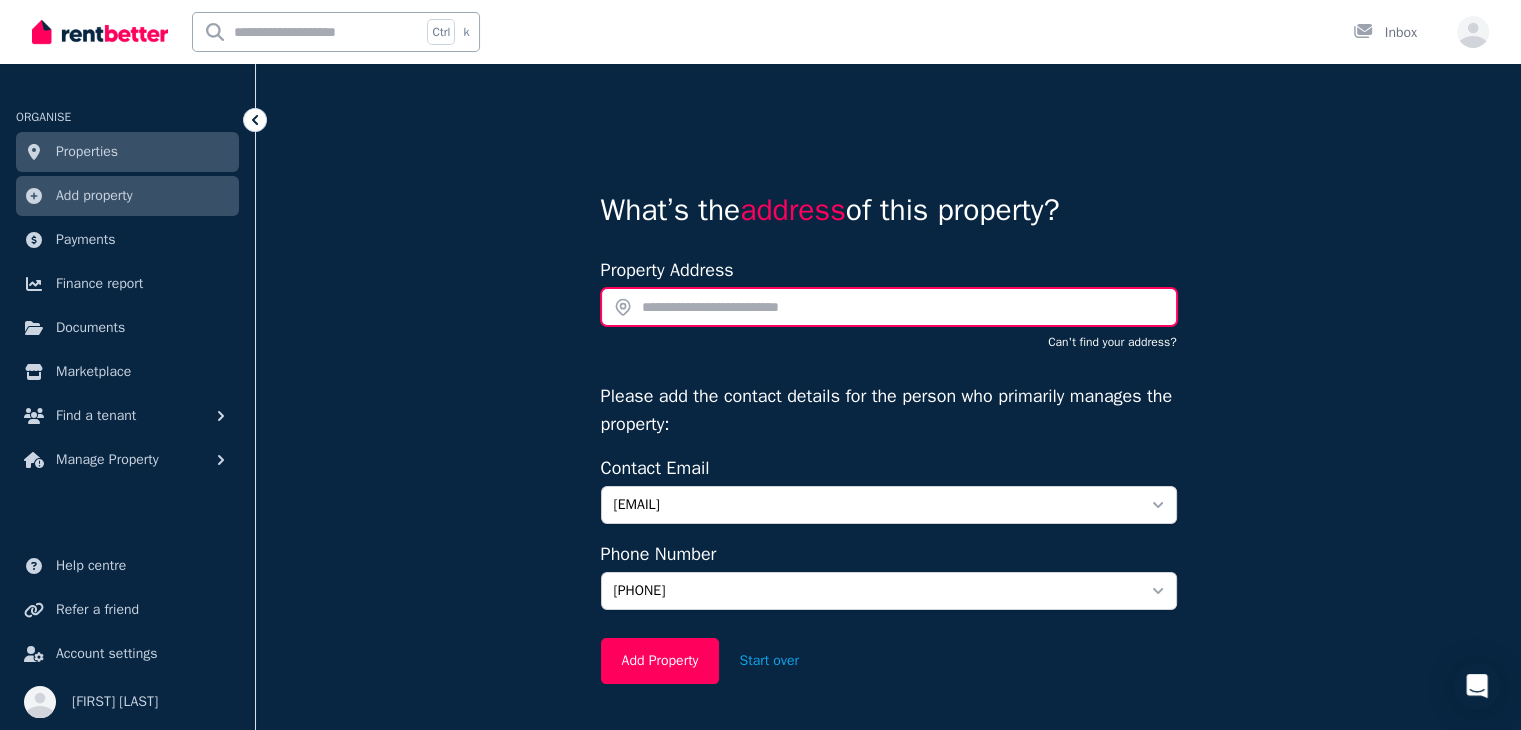 click at bounding box center [889, 307] 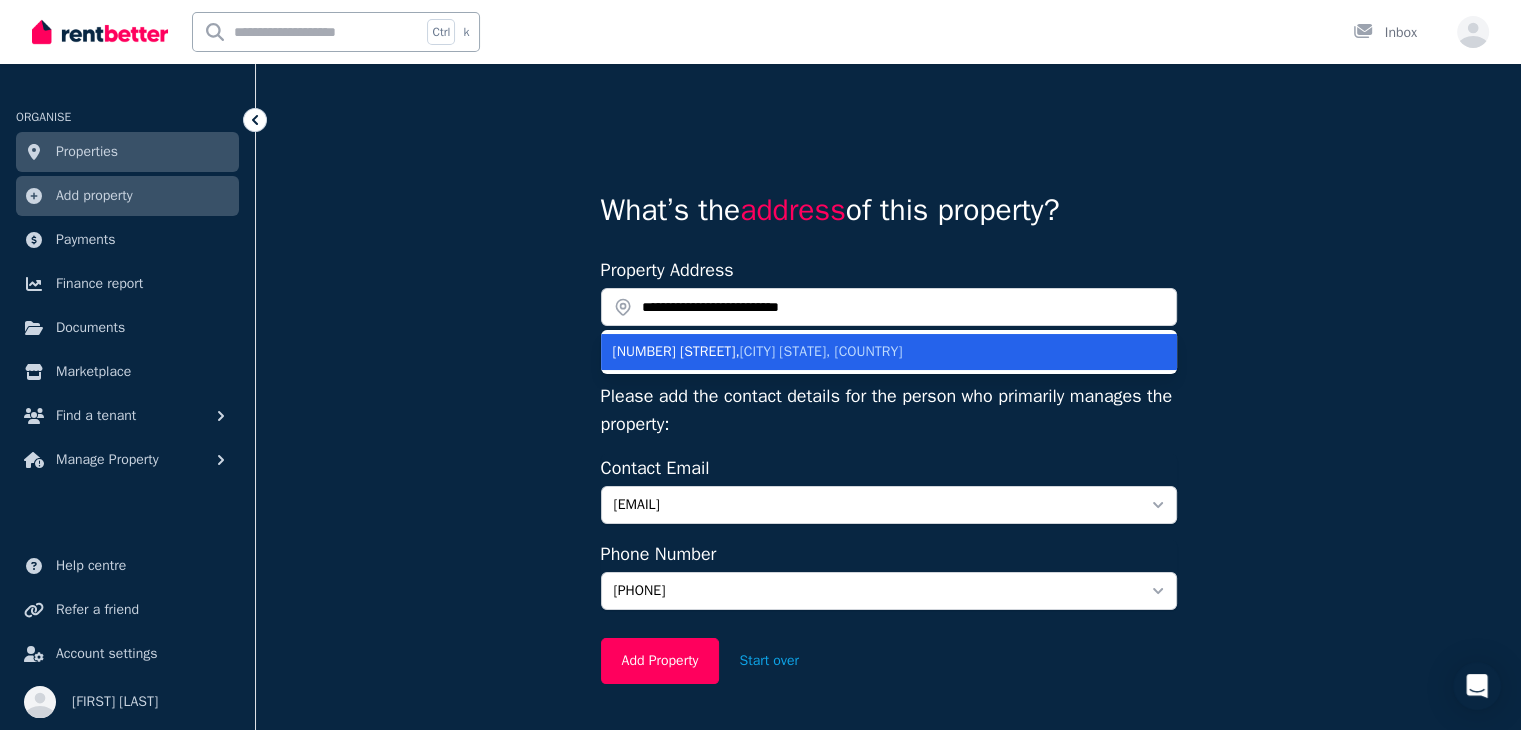 click on "[CITY] [STATE], [COUNTRY]" at bounding box center (821, 351) 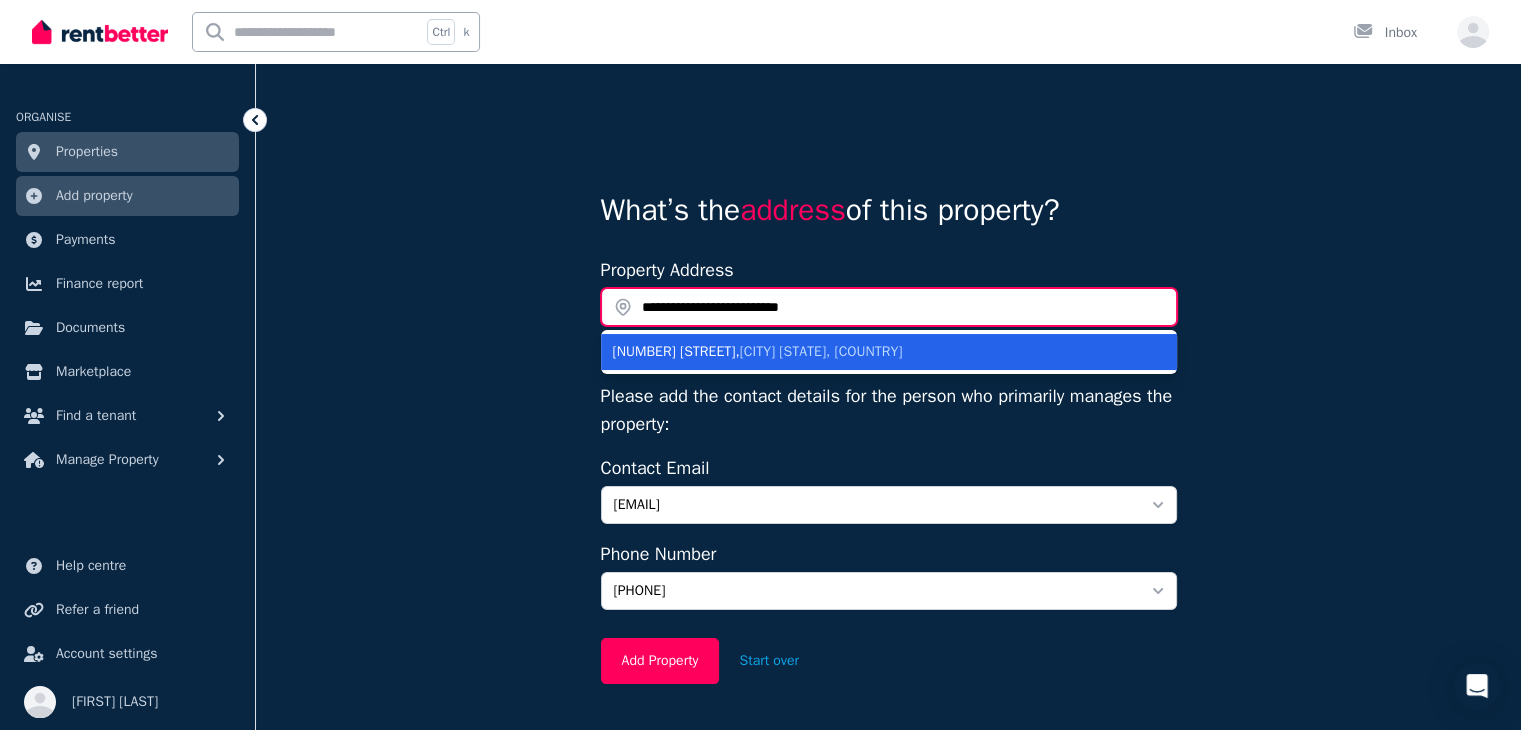 type on "**********" 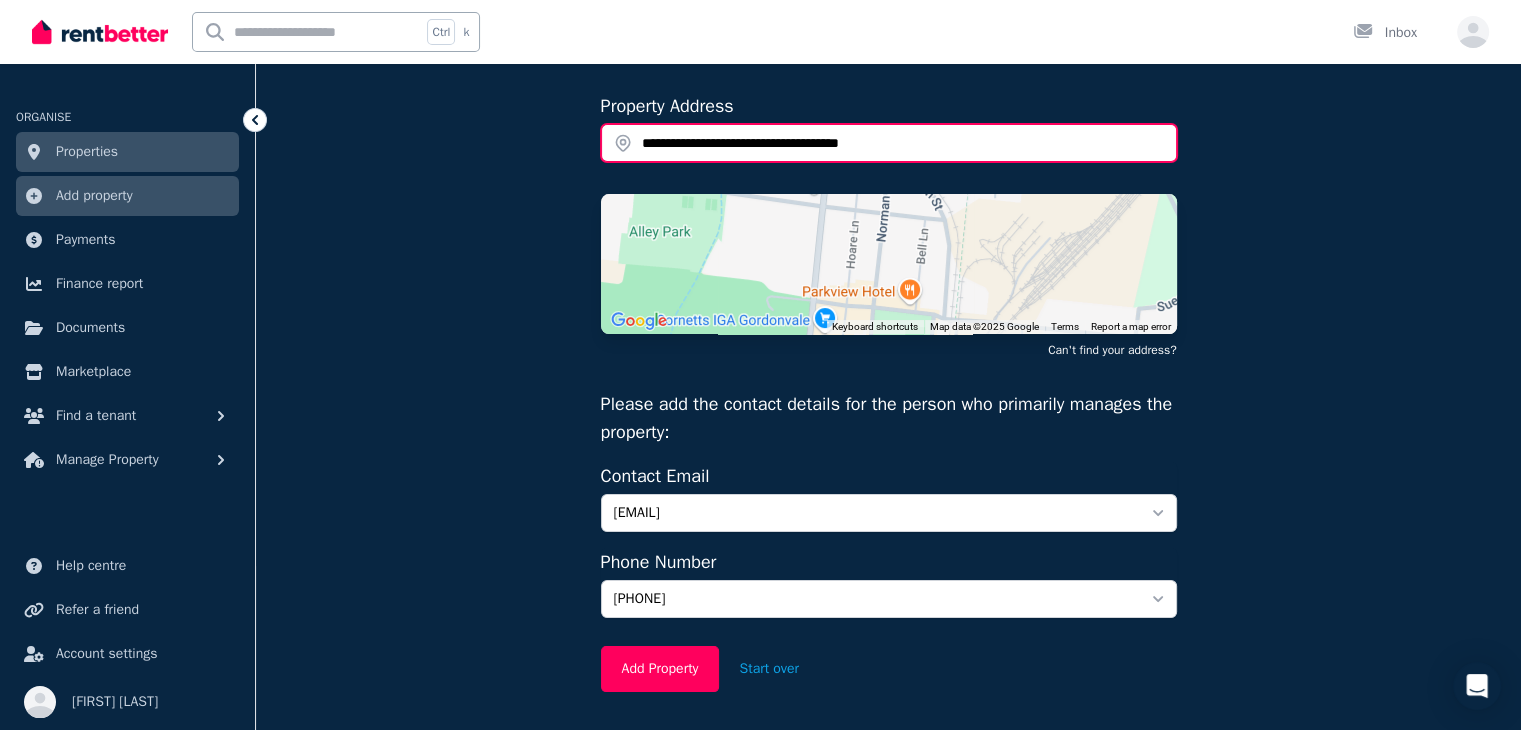 scroll, scrollTop: 200, scrollLeft: 0, axis: vertical 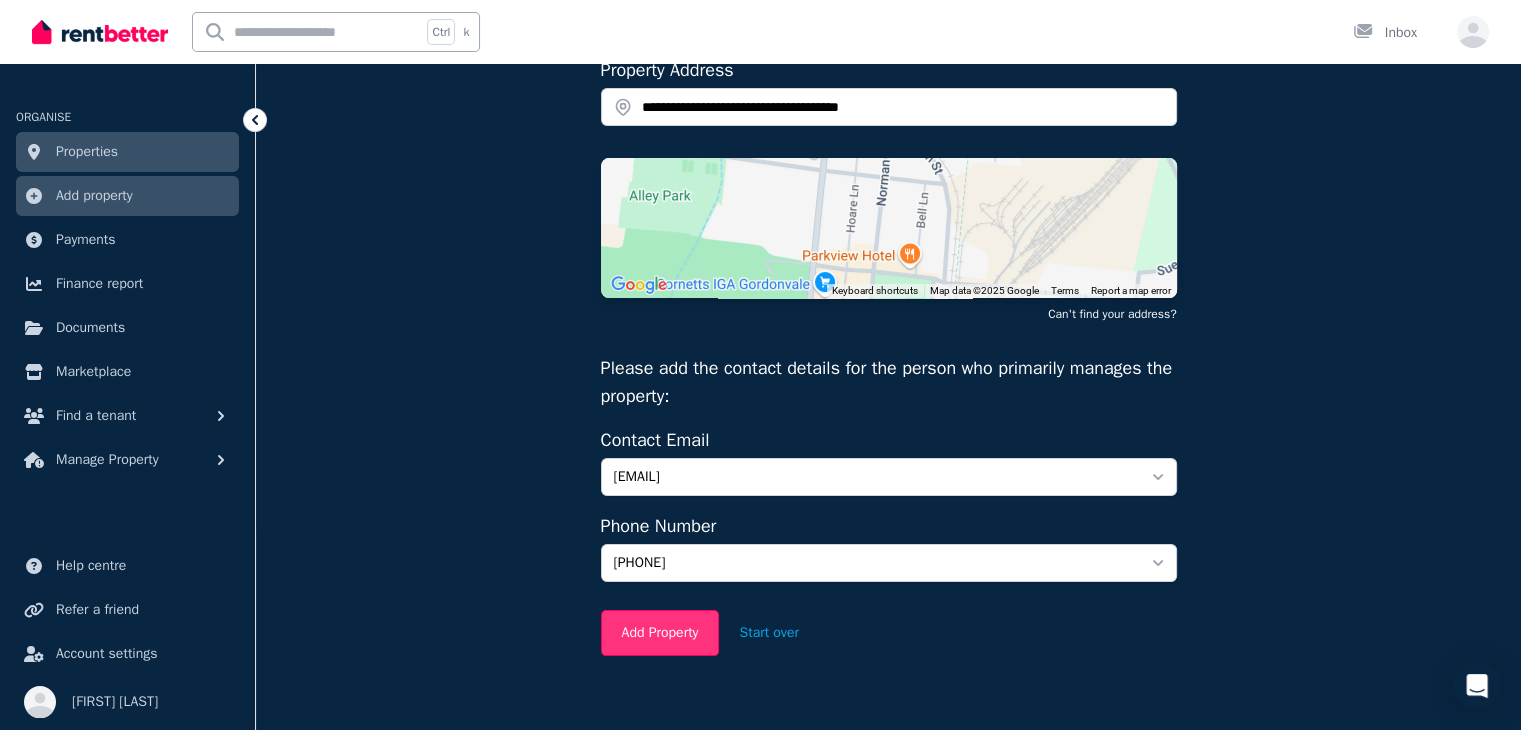 click on "Add Property" at bounding box center [660, 633] 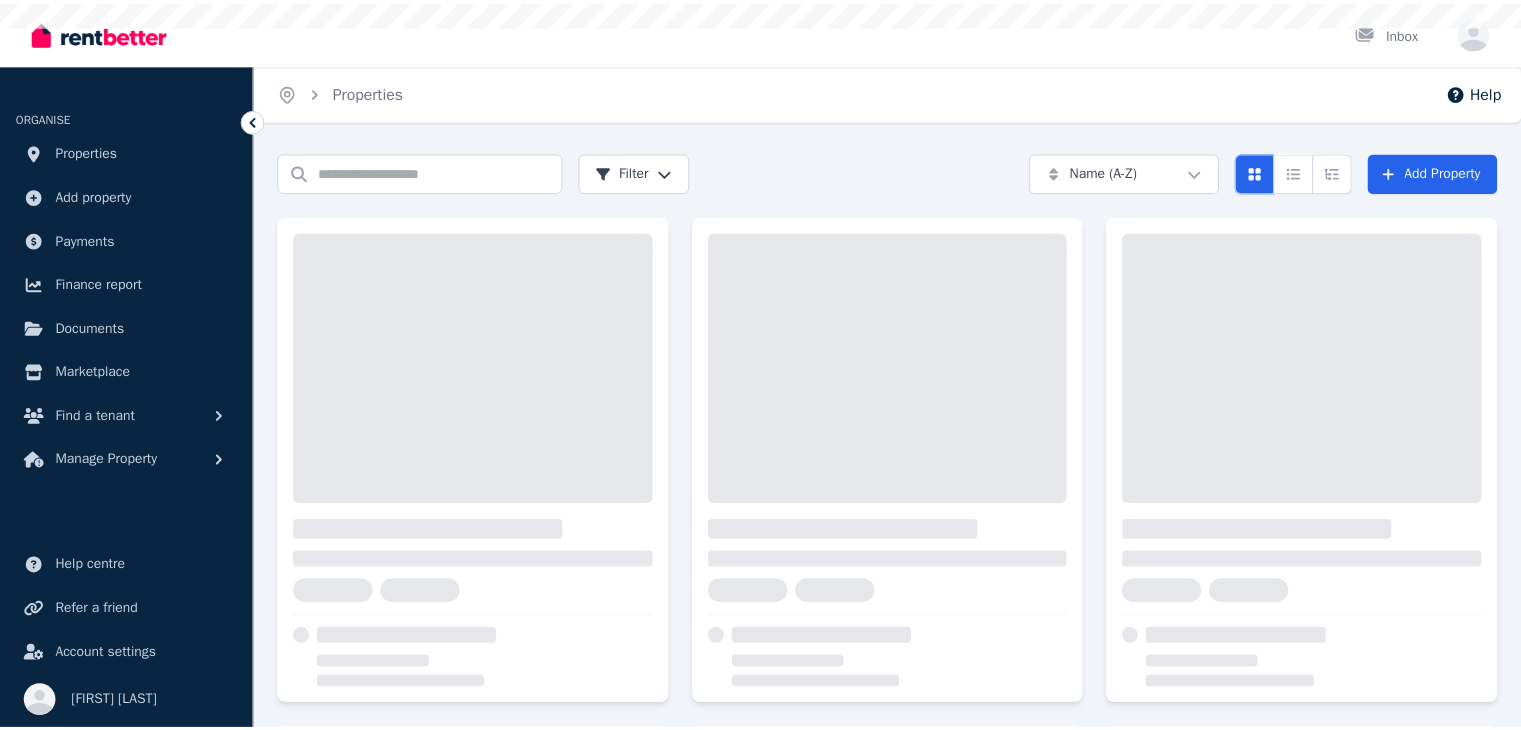 scroll, scrollTop: 0, scrollLeft: 0, axis: both 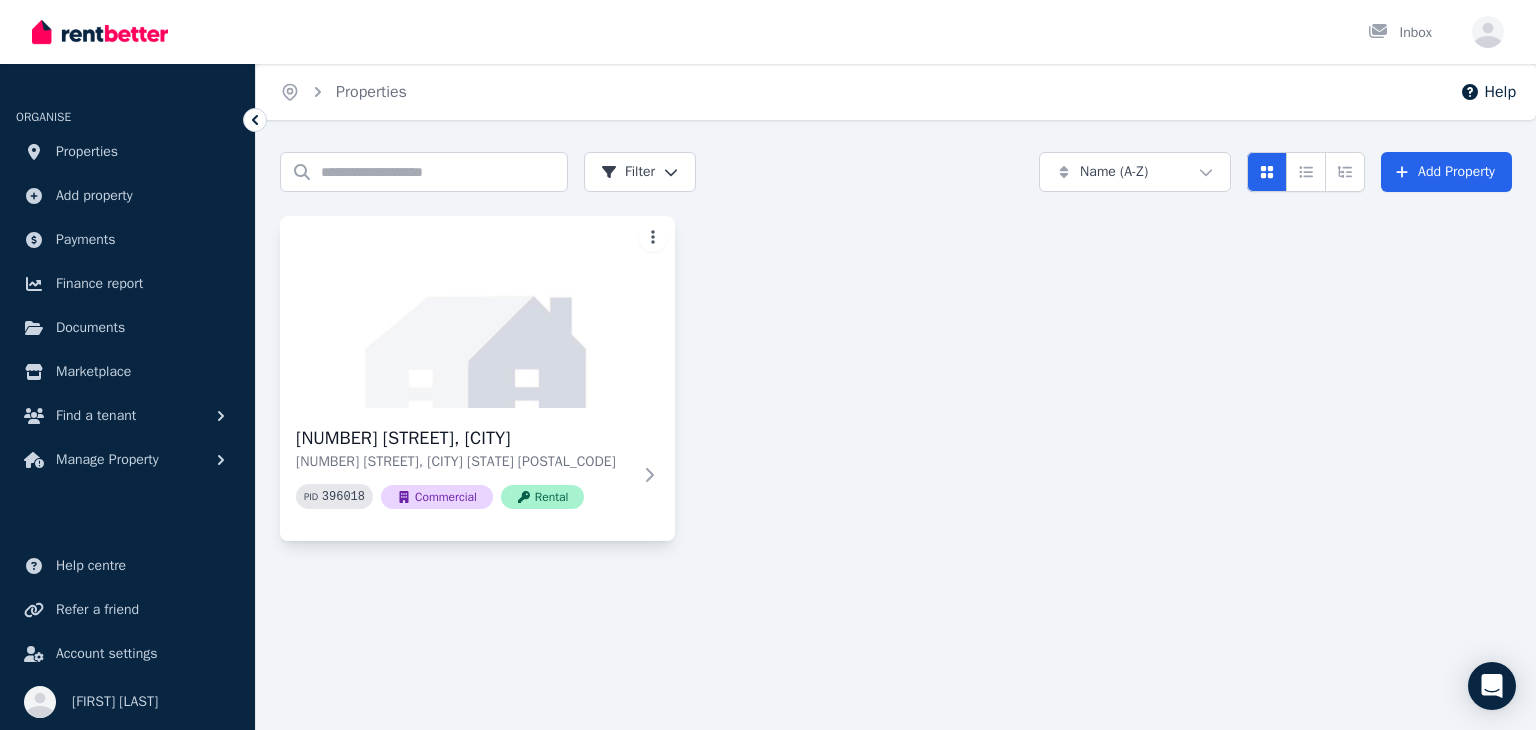 click on "Open main menu Inbox Open user menu ORGANISE Properties Add property Payments Finance report Documents Marketplace Find a tenant Manage Property Help centre Refer a friend Account settings Your profile Debbie Bendon Home Properties Help Search properties Filter Name (A-Z) Add Property 27 Norman St, Gordonvale 27 Norman St, Gordonvale QLD 4865 PID   396018 Commercial Rental" at bounding box center (768, 365) 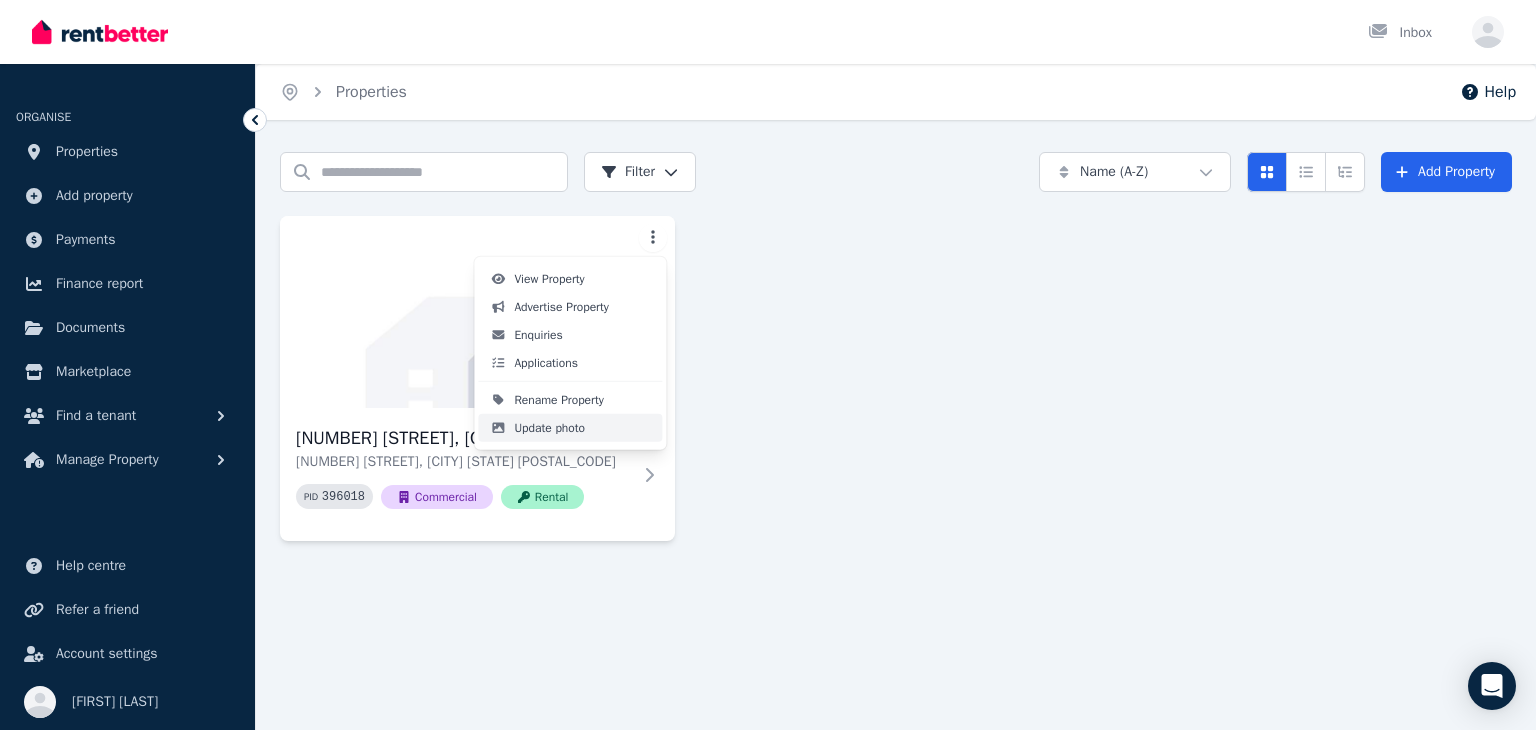 click on "Update photo" at bounding box center (549, 428) 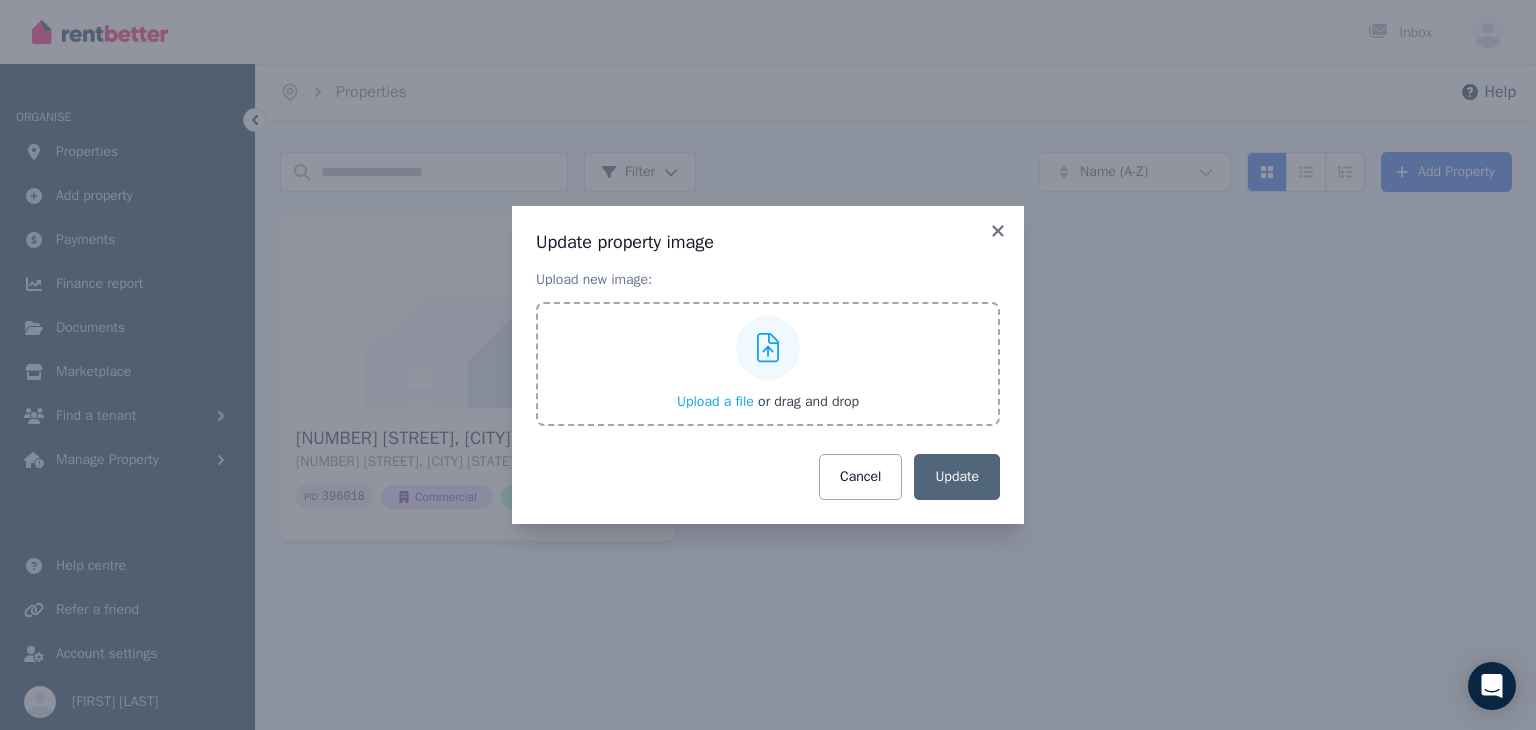 click on "Upload a file   or drag and drop" at bounding box center (768, 364) 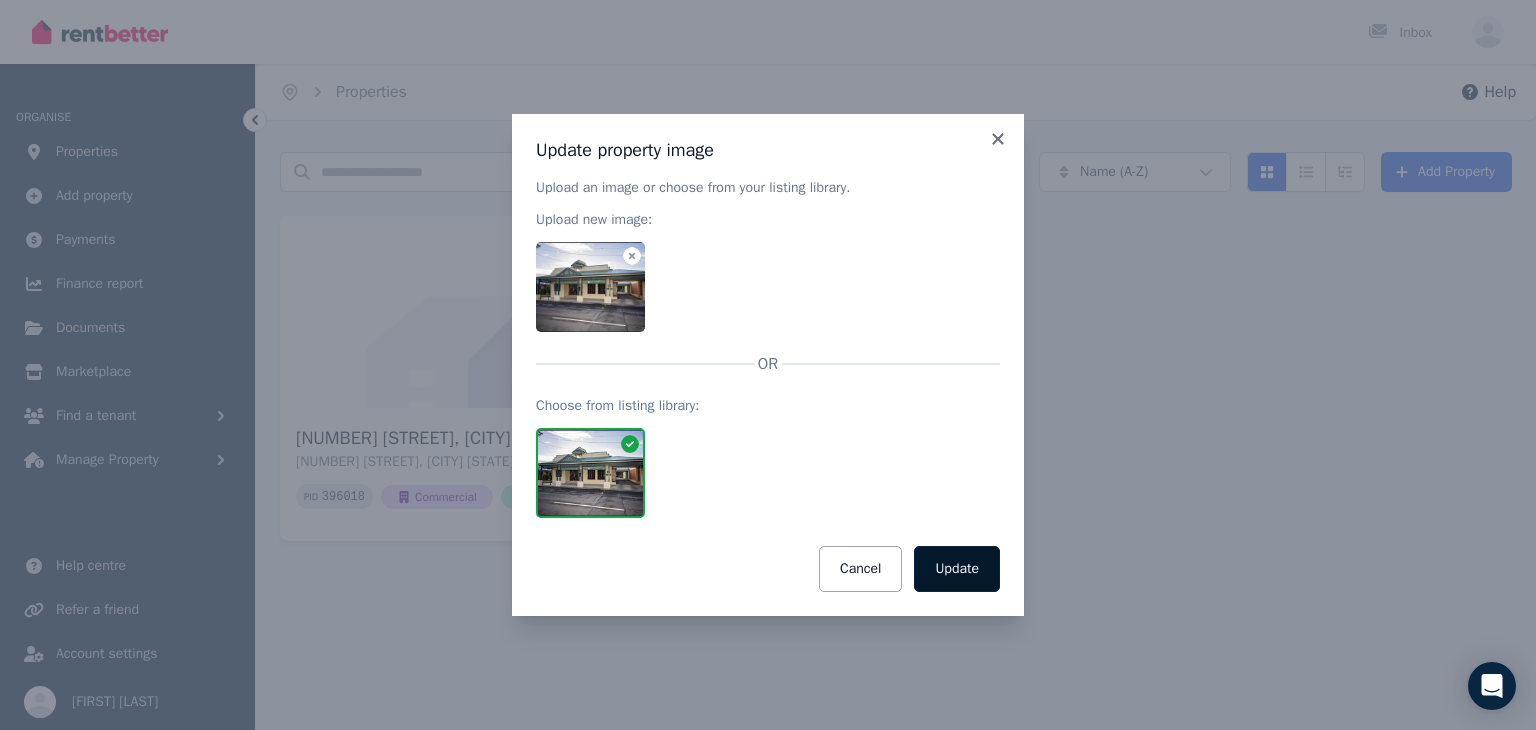 click on "Update" at bounding box center [957, 569] 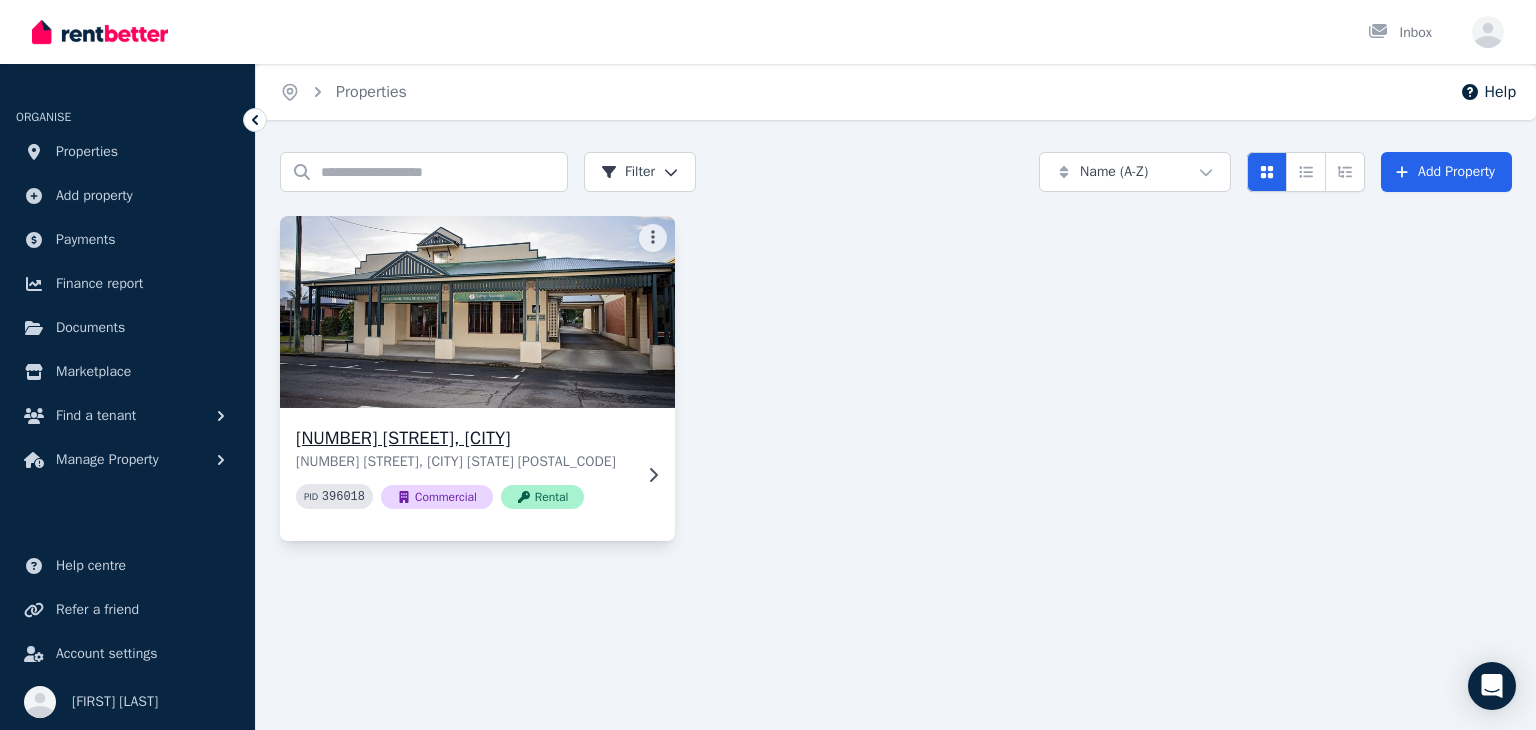 click 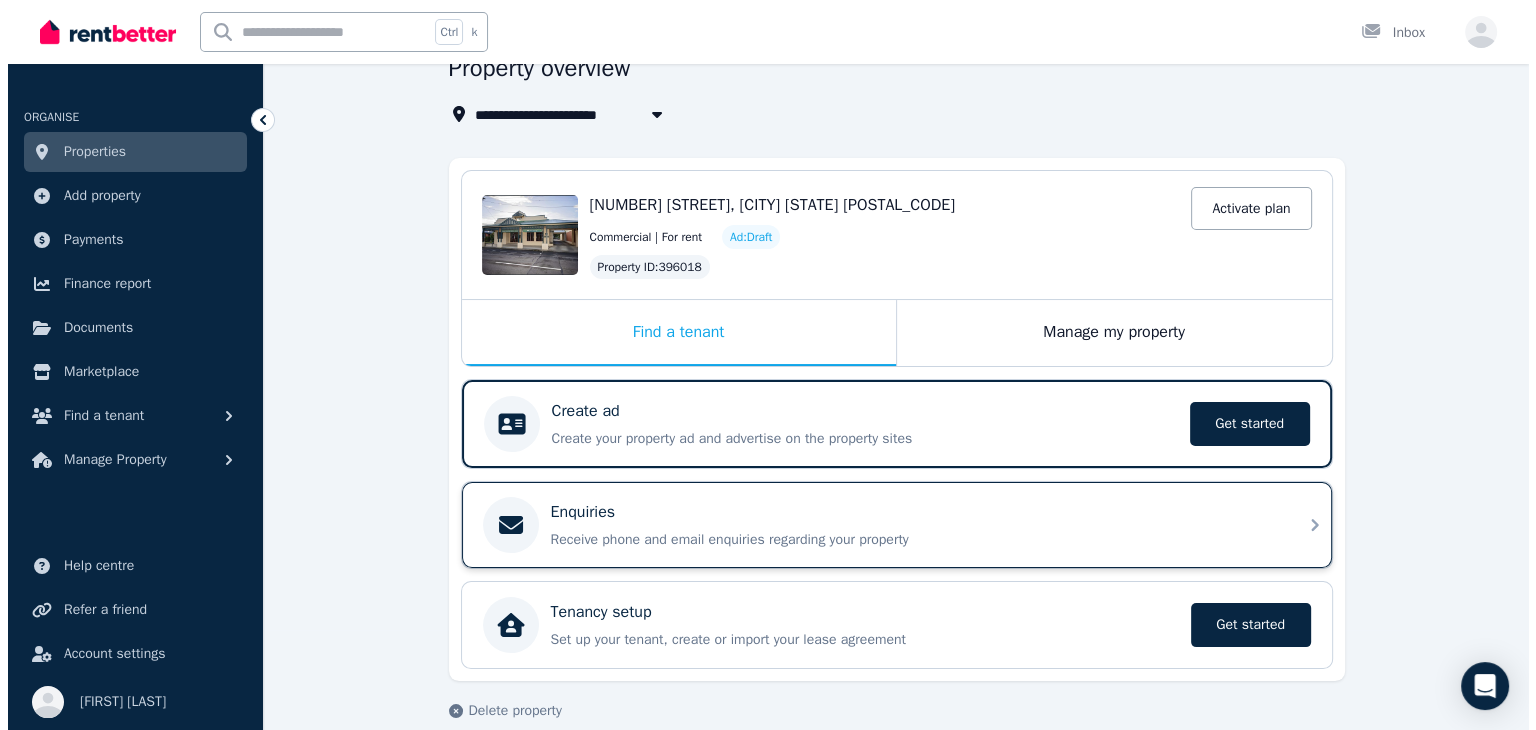 scroll, scrollTop: 0, scrollLeft: 0, axis: both 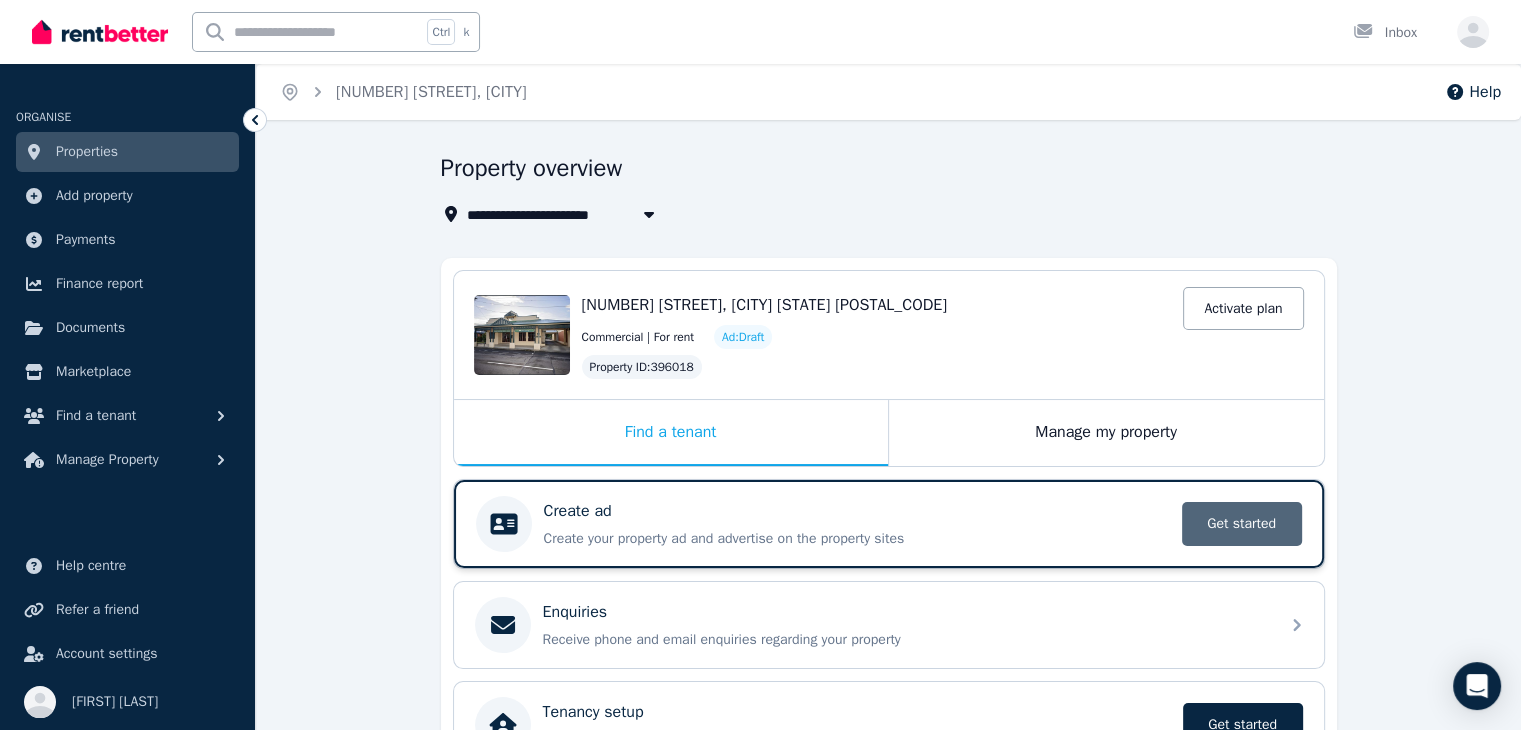 click on "Get started" at bounding box center (1242, 524) 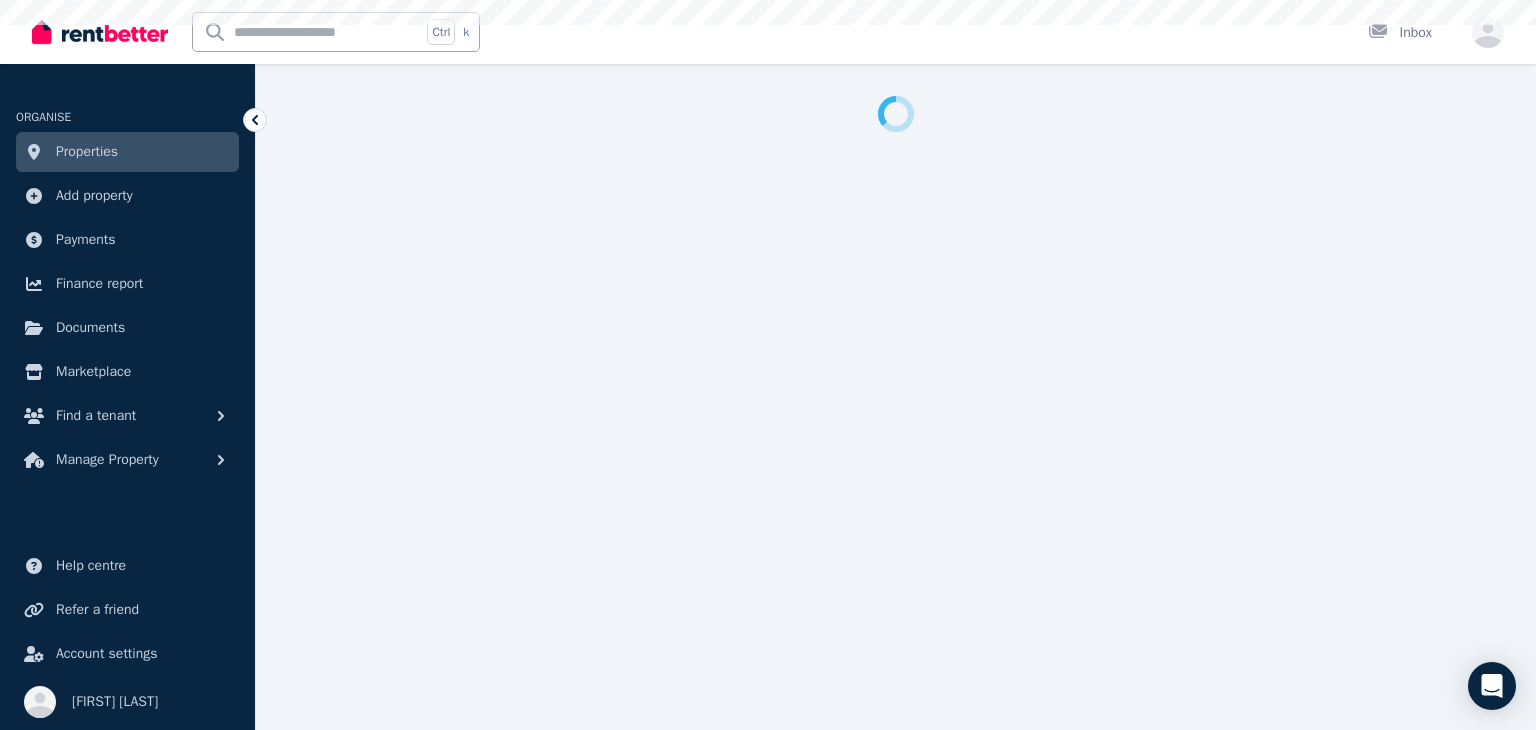 select on "***" 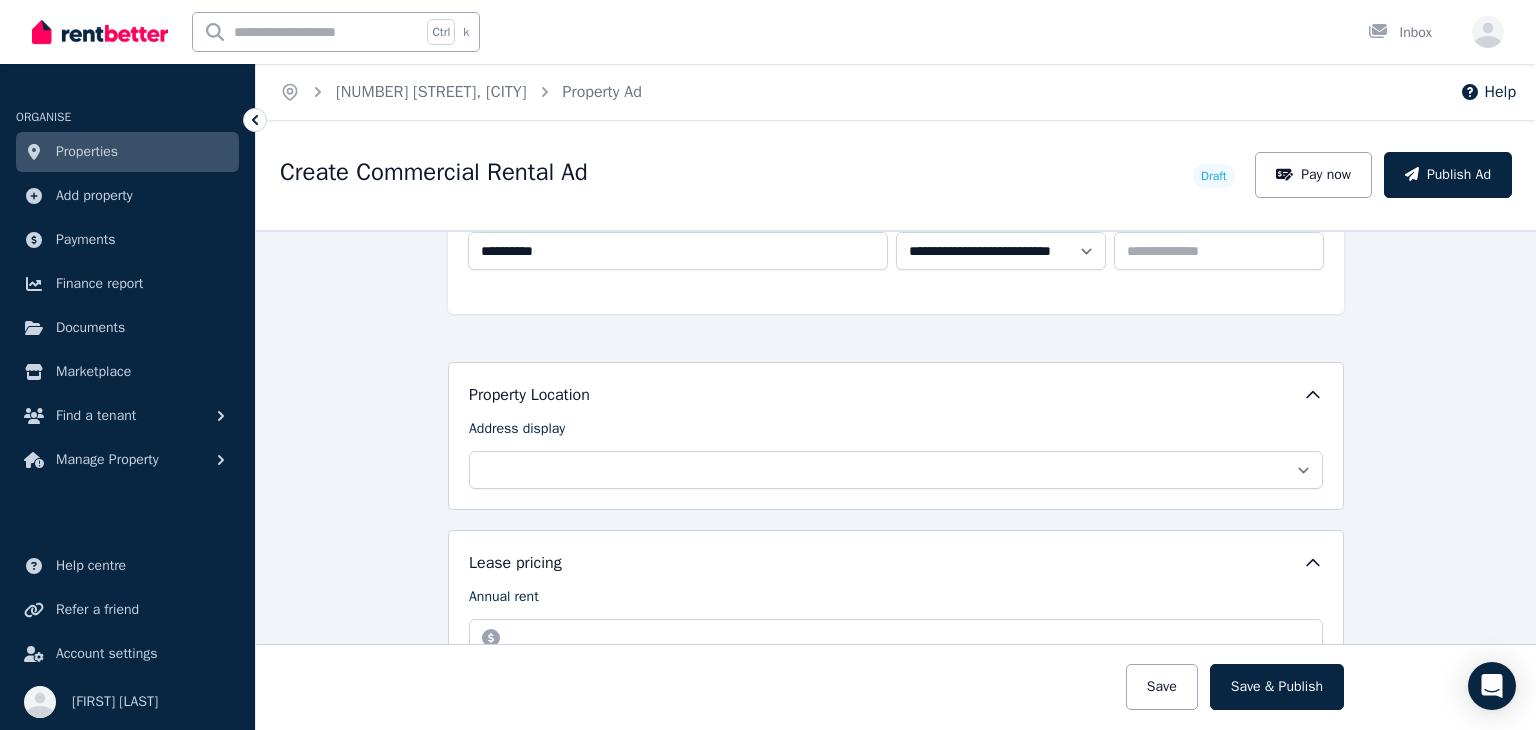 scroll, scrollTop: 400, scrollLeft: 0, axis: vertical 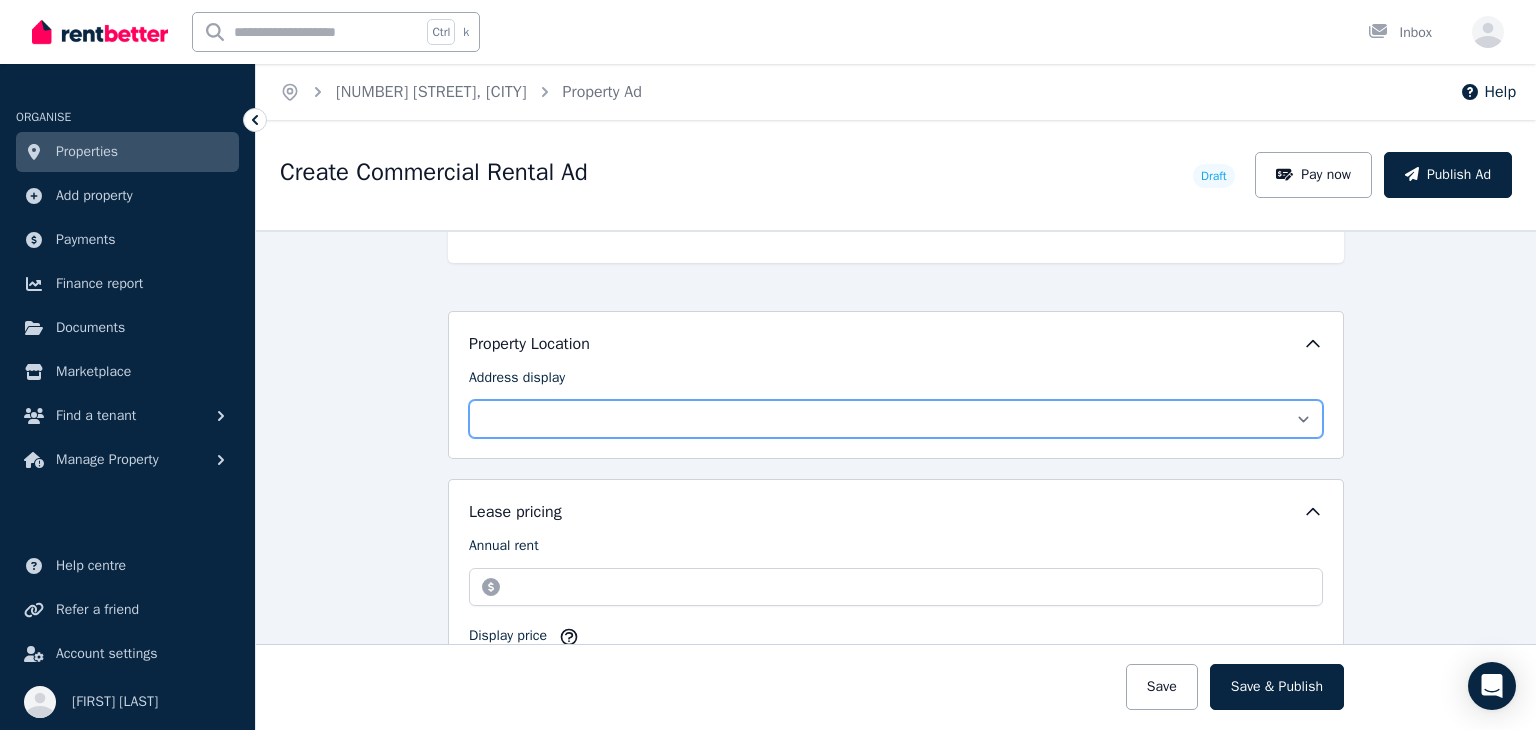 click on "**********" at bounding box center (896, 419) 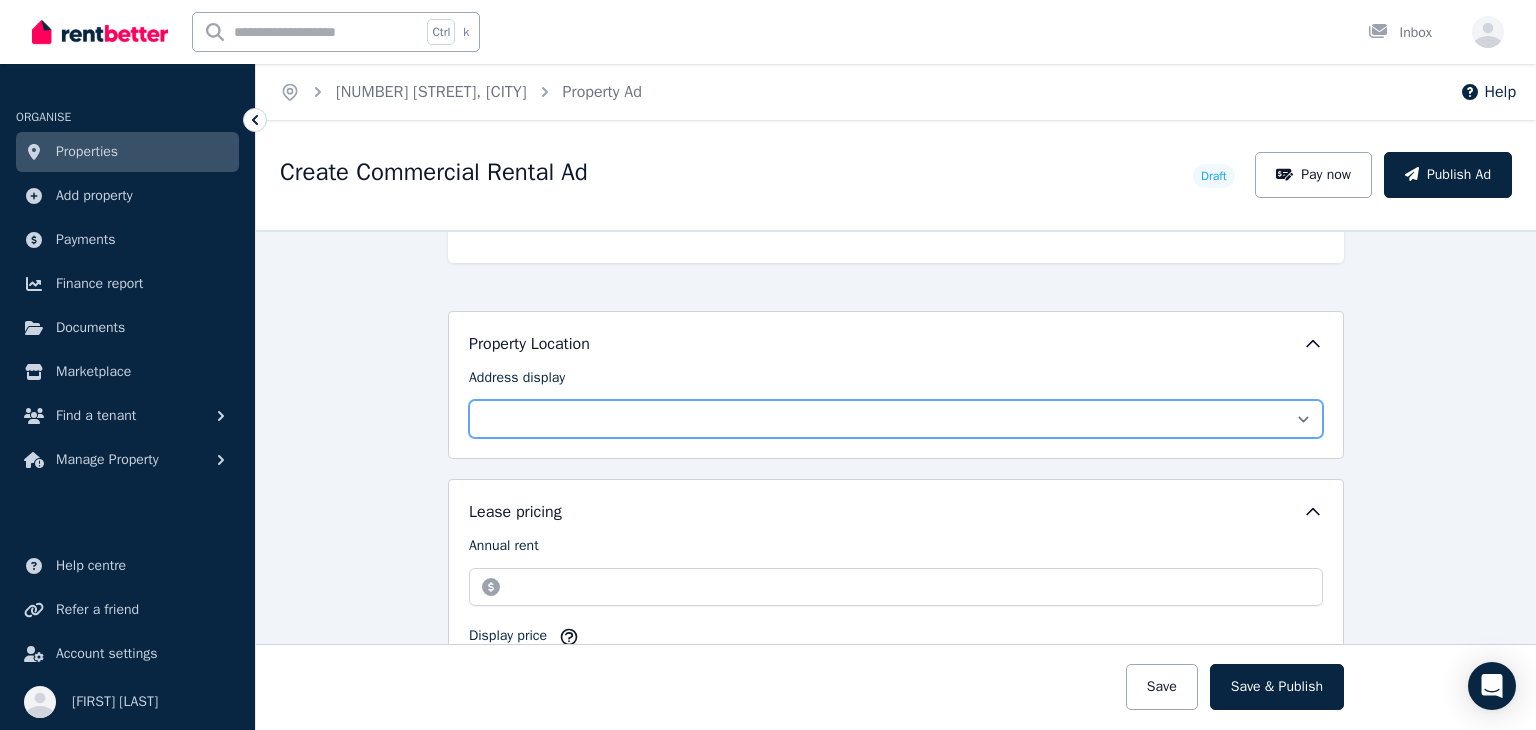 select on "**********" 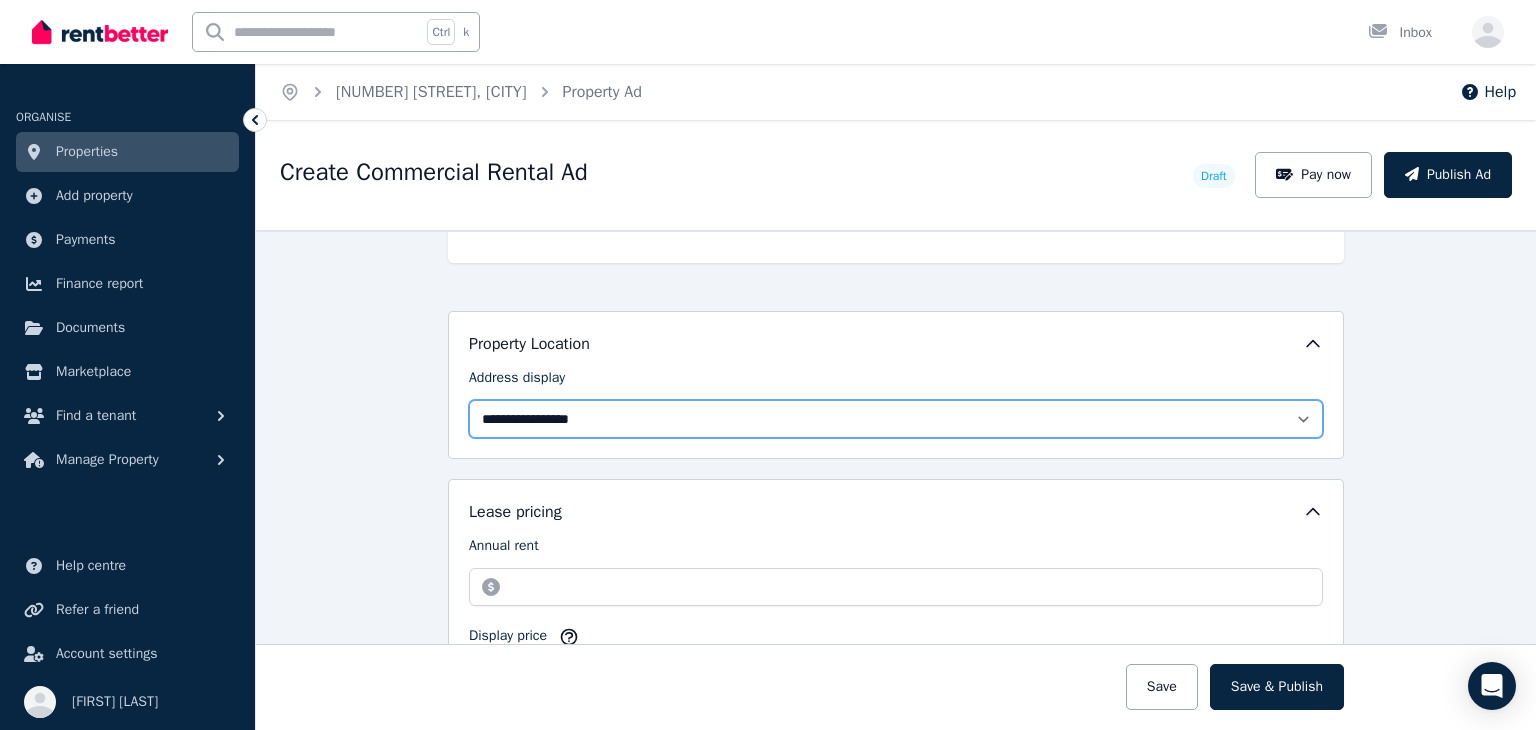 click on "**********" at bounding box center [896, 419] 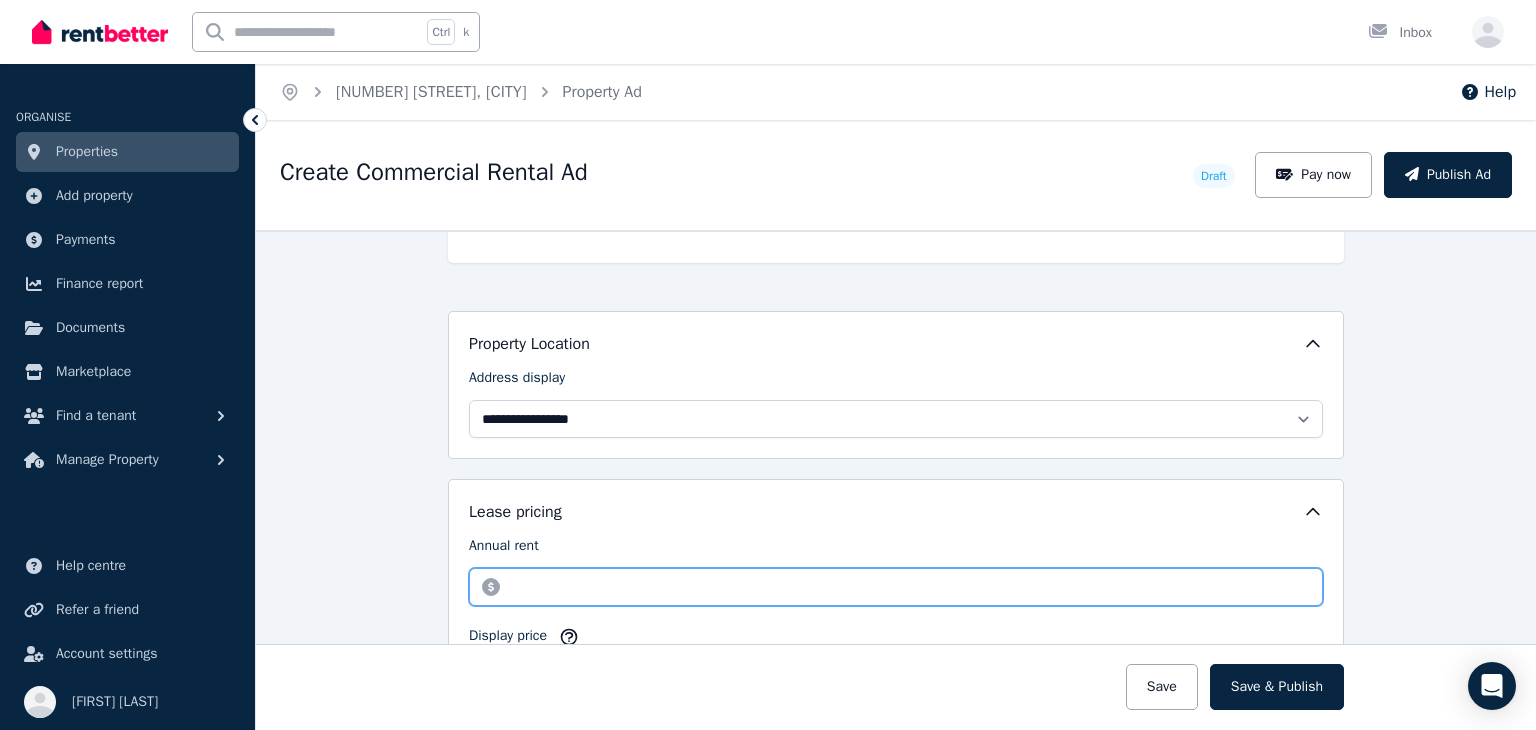 click on "Annual rent" at bounding box center [896, 587] 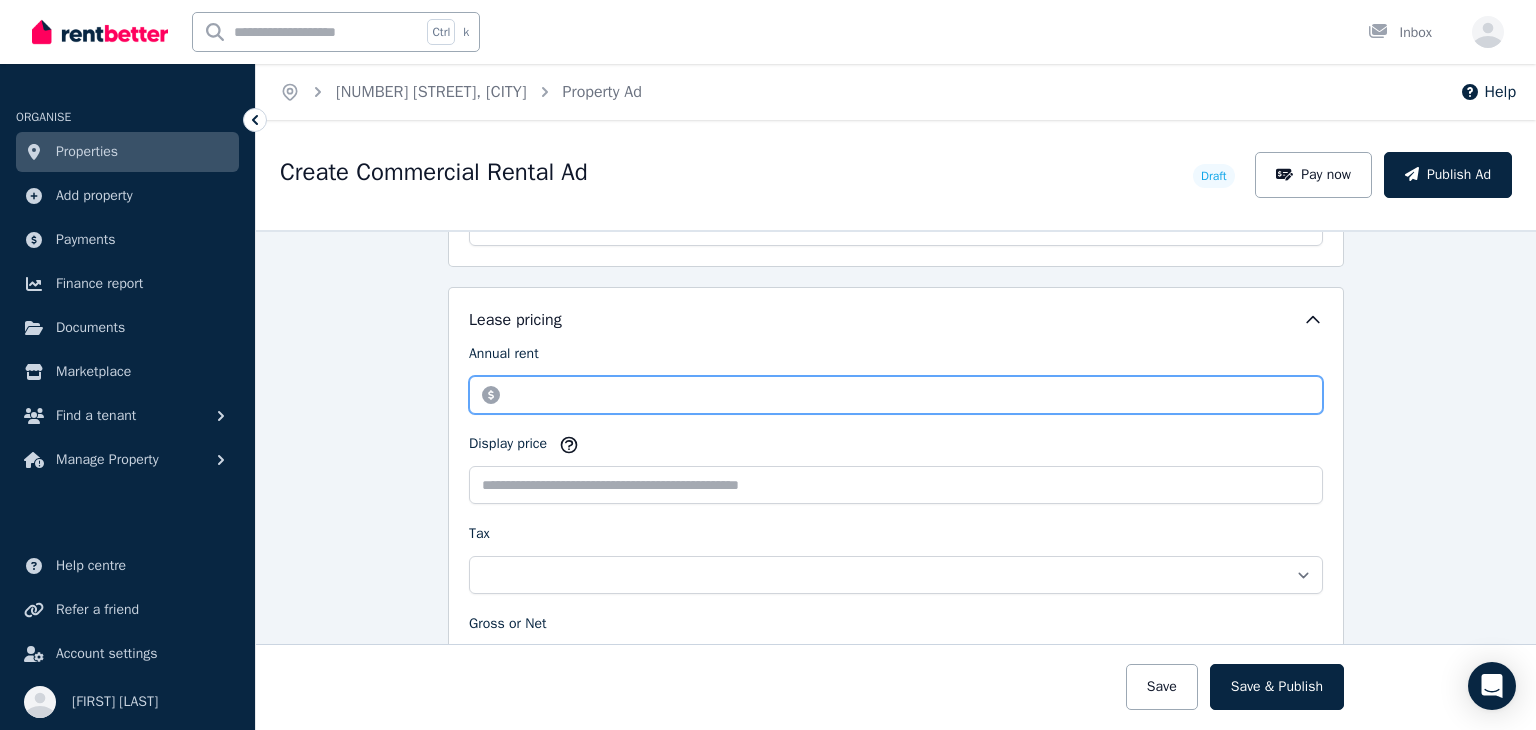 scroll, scrollTop: 600, scrollLeft: 0, axis: vertical 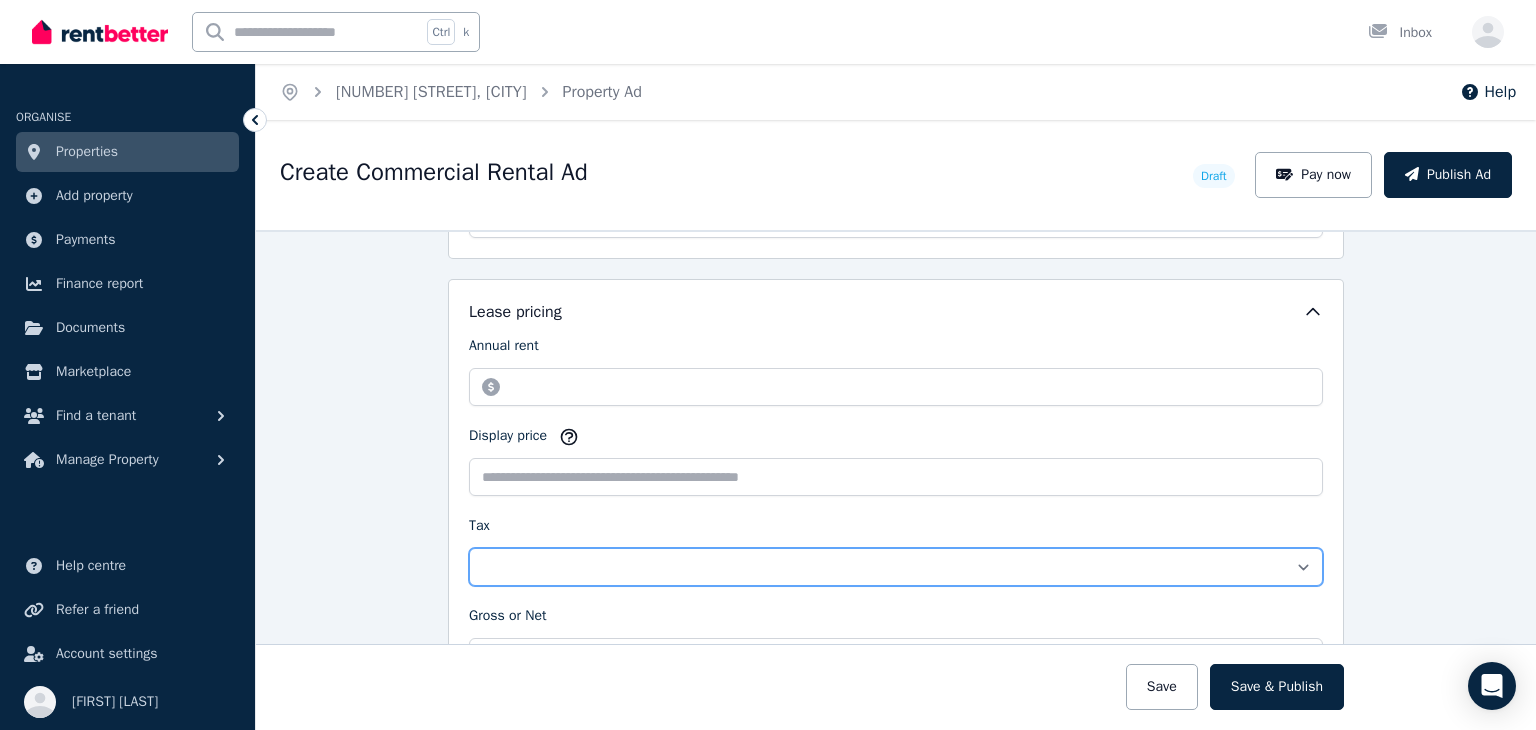 click on "**********" at bounding box center [896, 567] 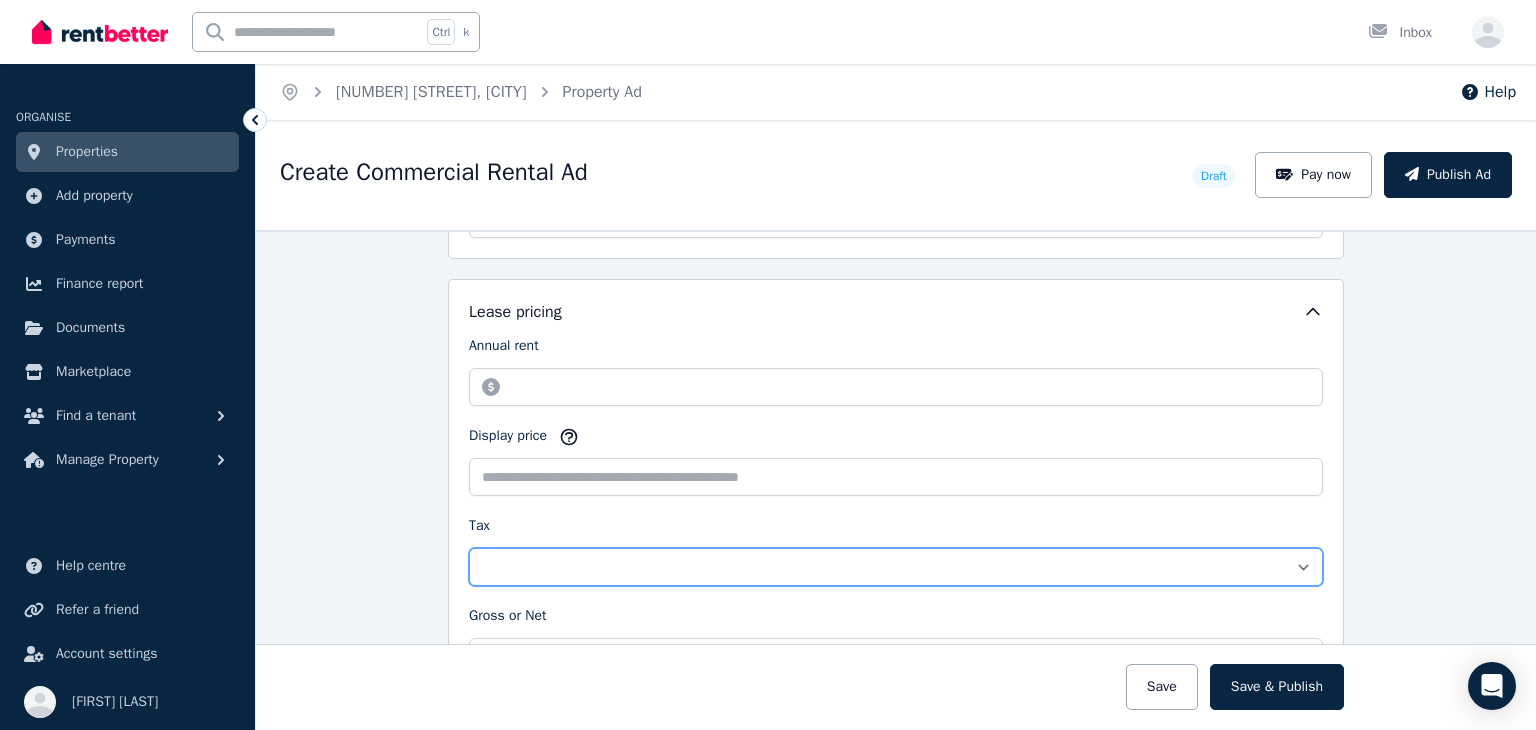select on "*********" 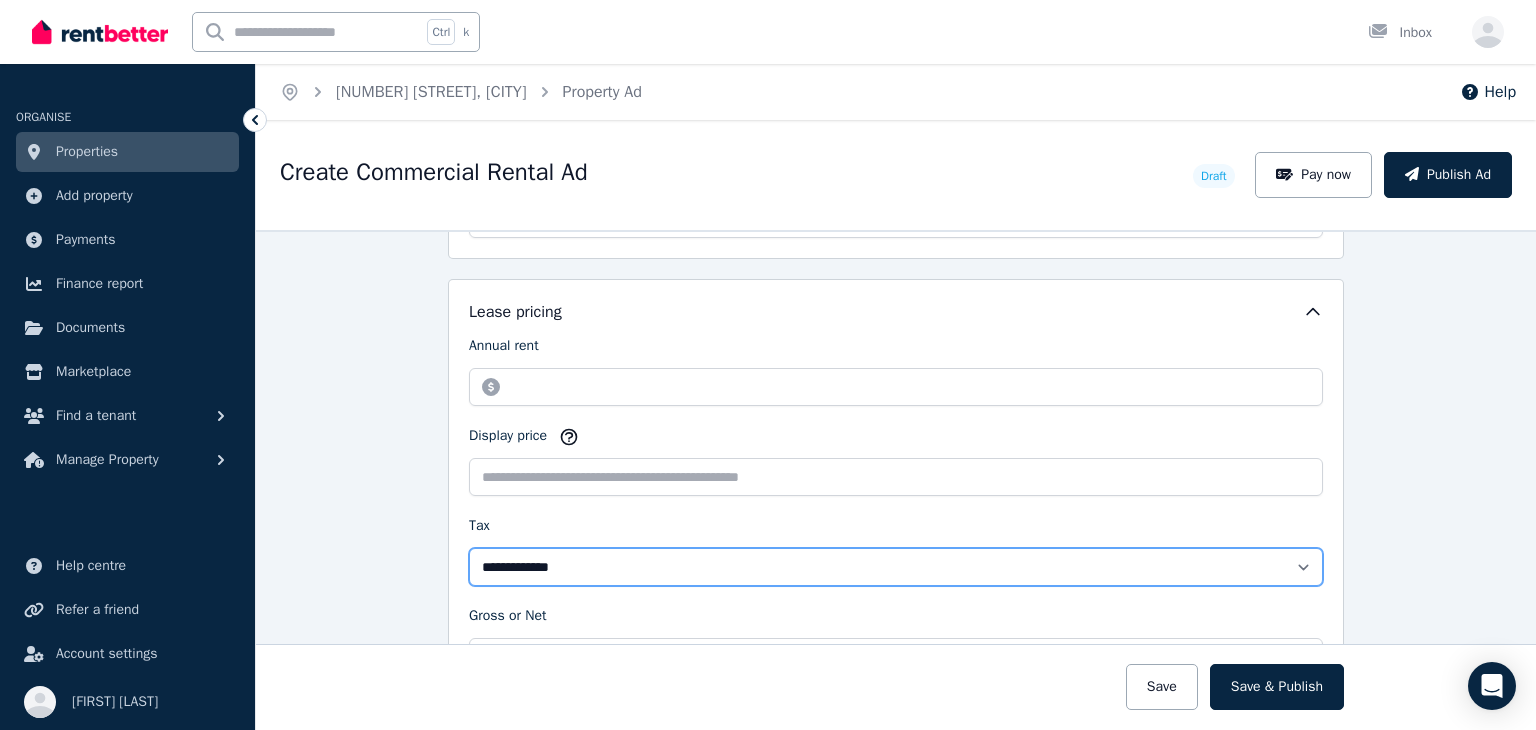 click on "**********" at bounding box center [896, 567] 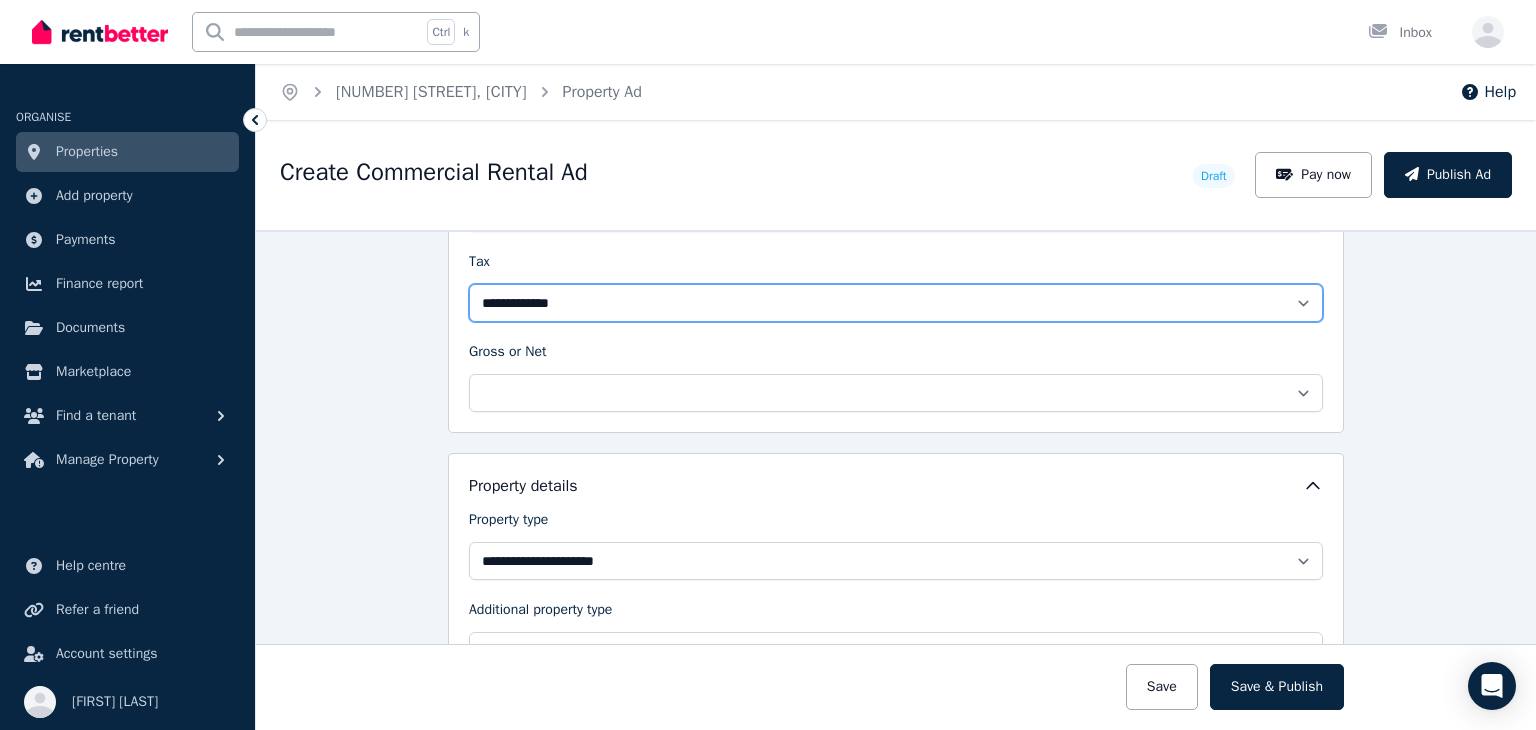 scroll, scrollTop: 900, scrollLeft: 0, axis: vertical 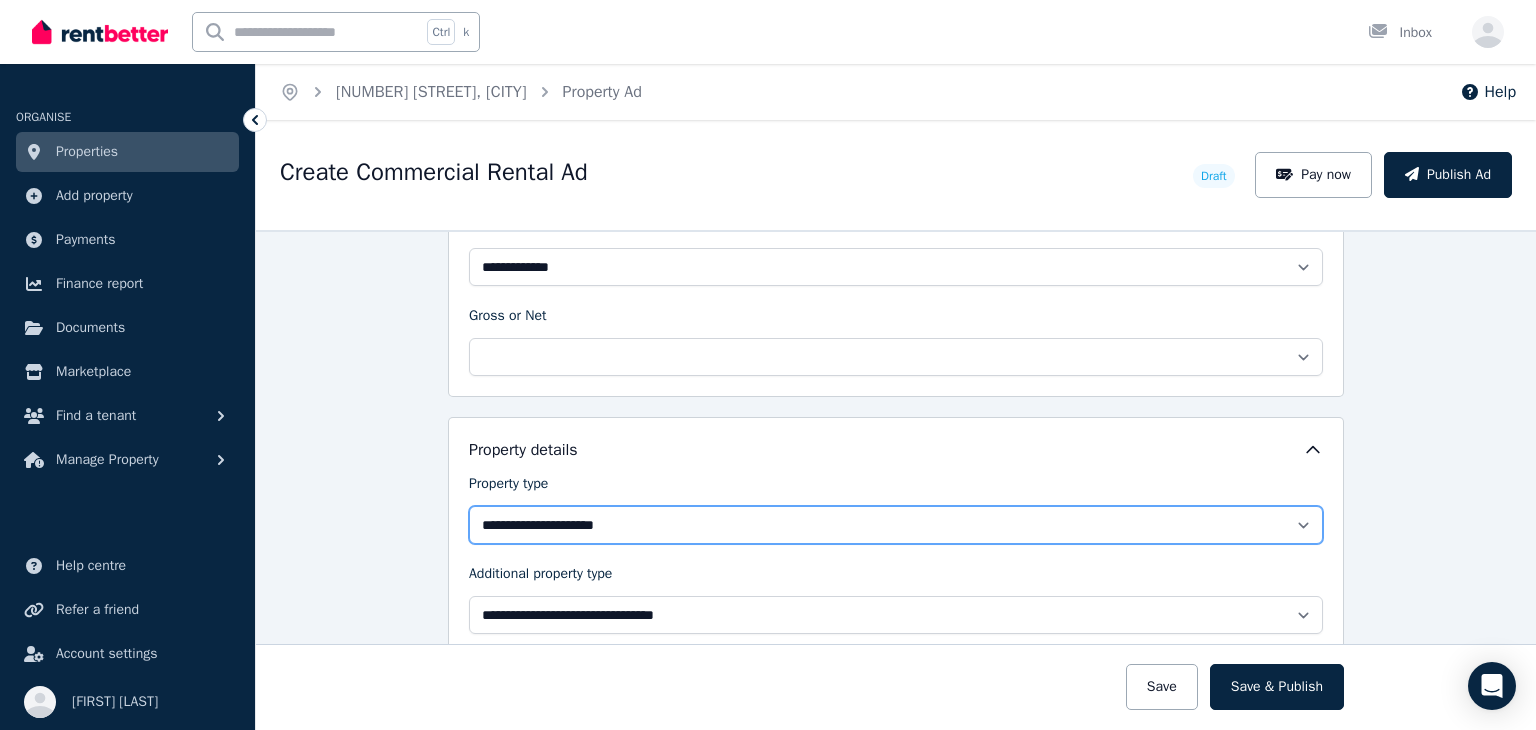 click on "**********" at bounding box center [896, 525] 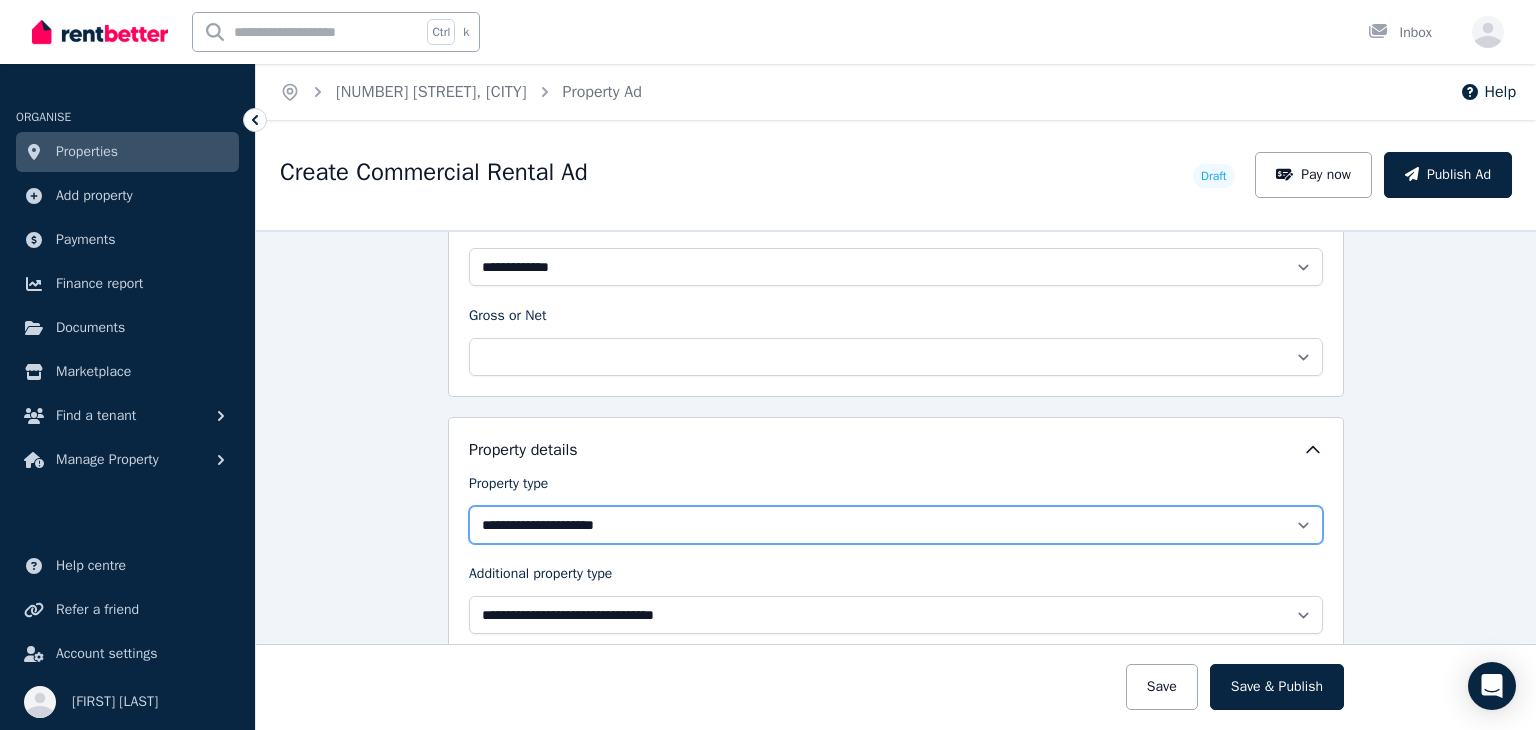 select on "**********" 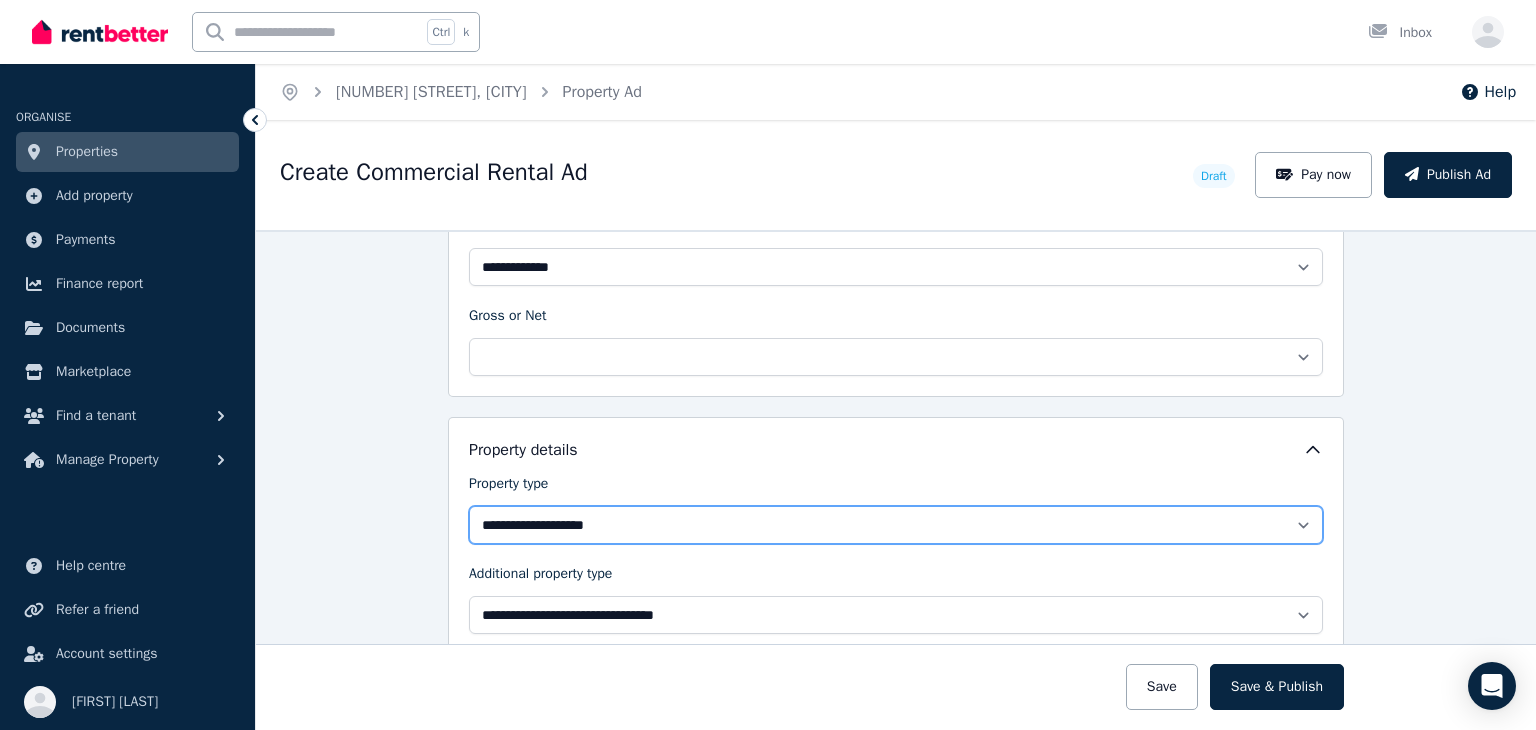 click on "**********" at bounding box center (896, 525) 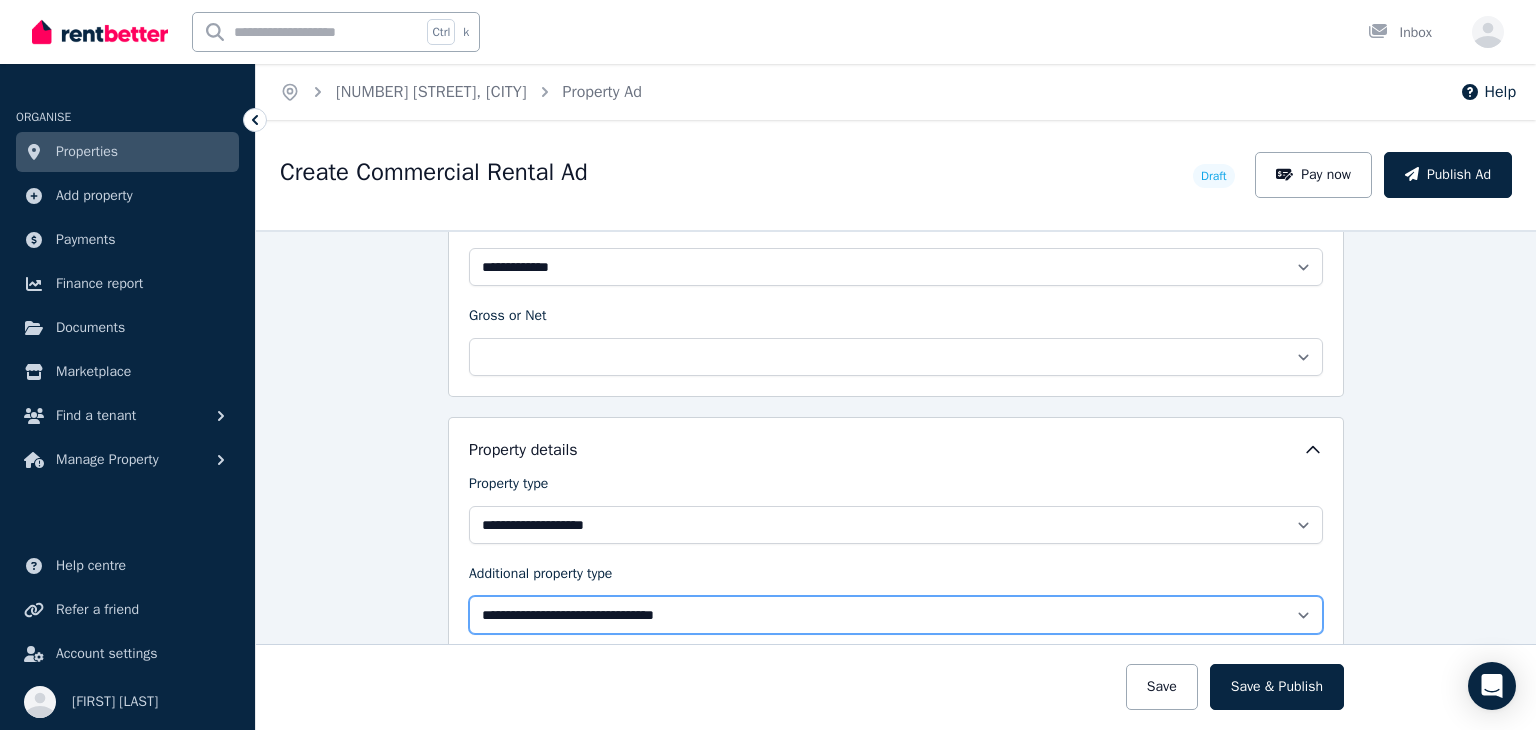 click on "**********" at bounding box center [896, 615] 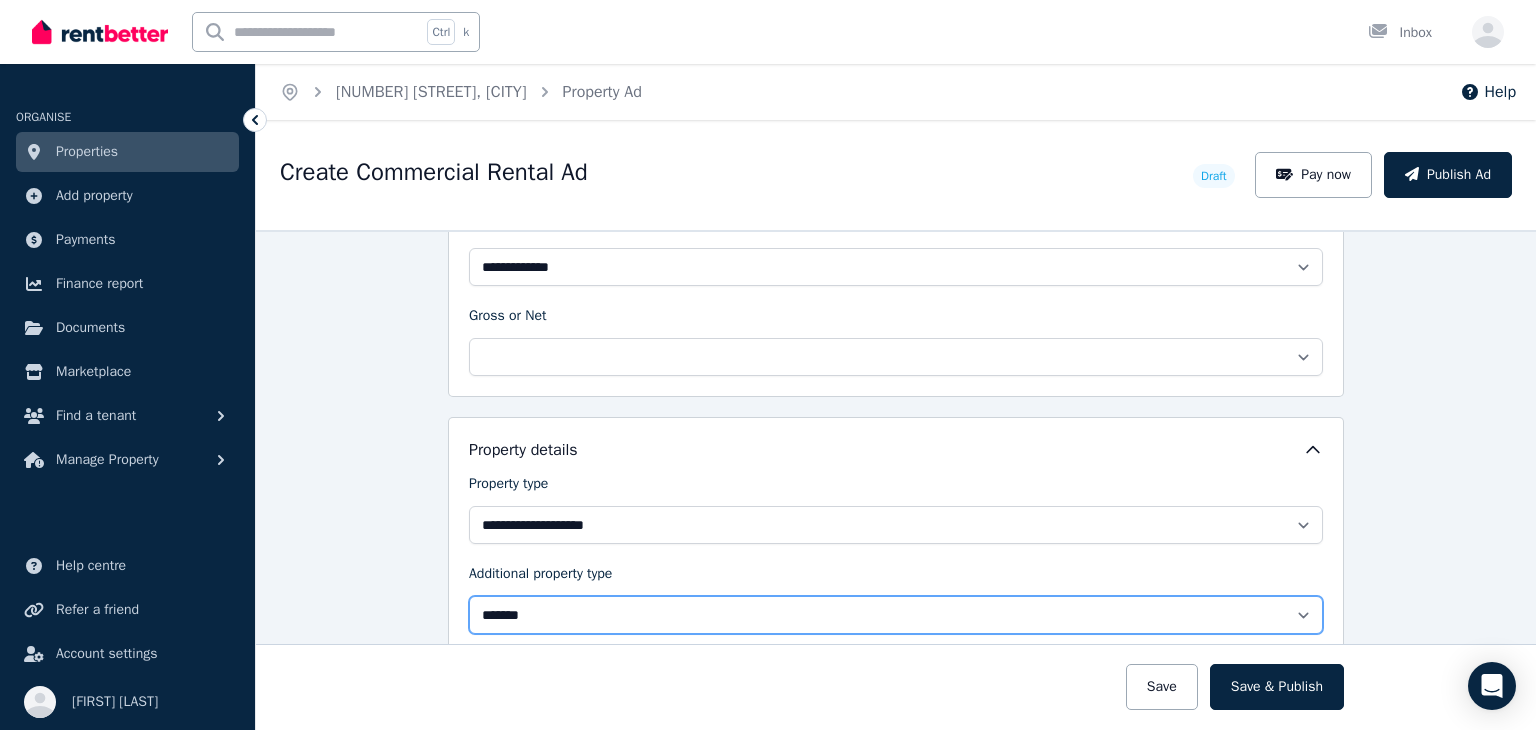 click on "**********" at bounding box center (896, 615) 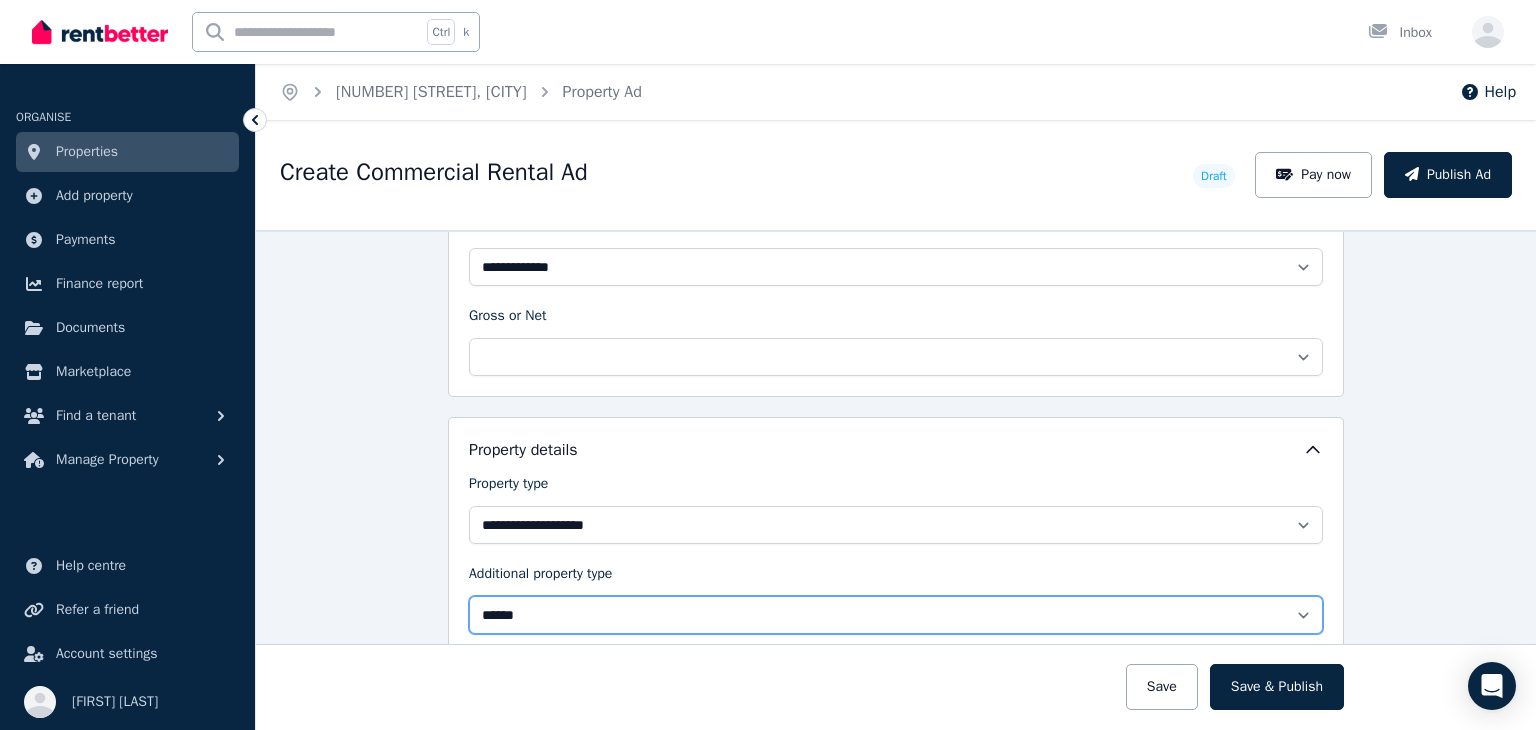 click on "**********" at bounding box center (896, 615) 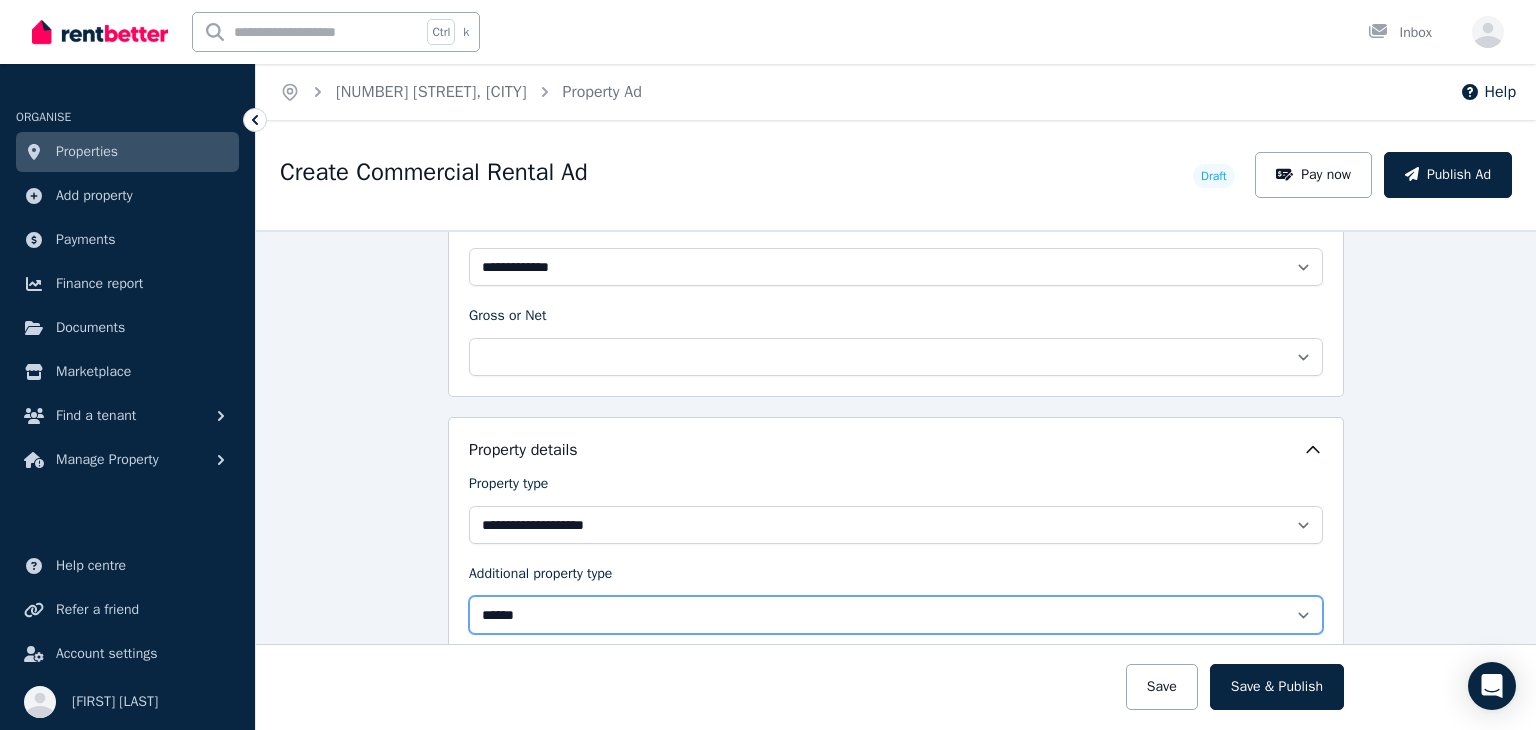 select on "**********" 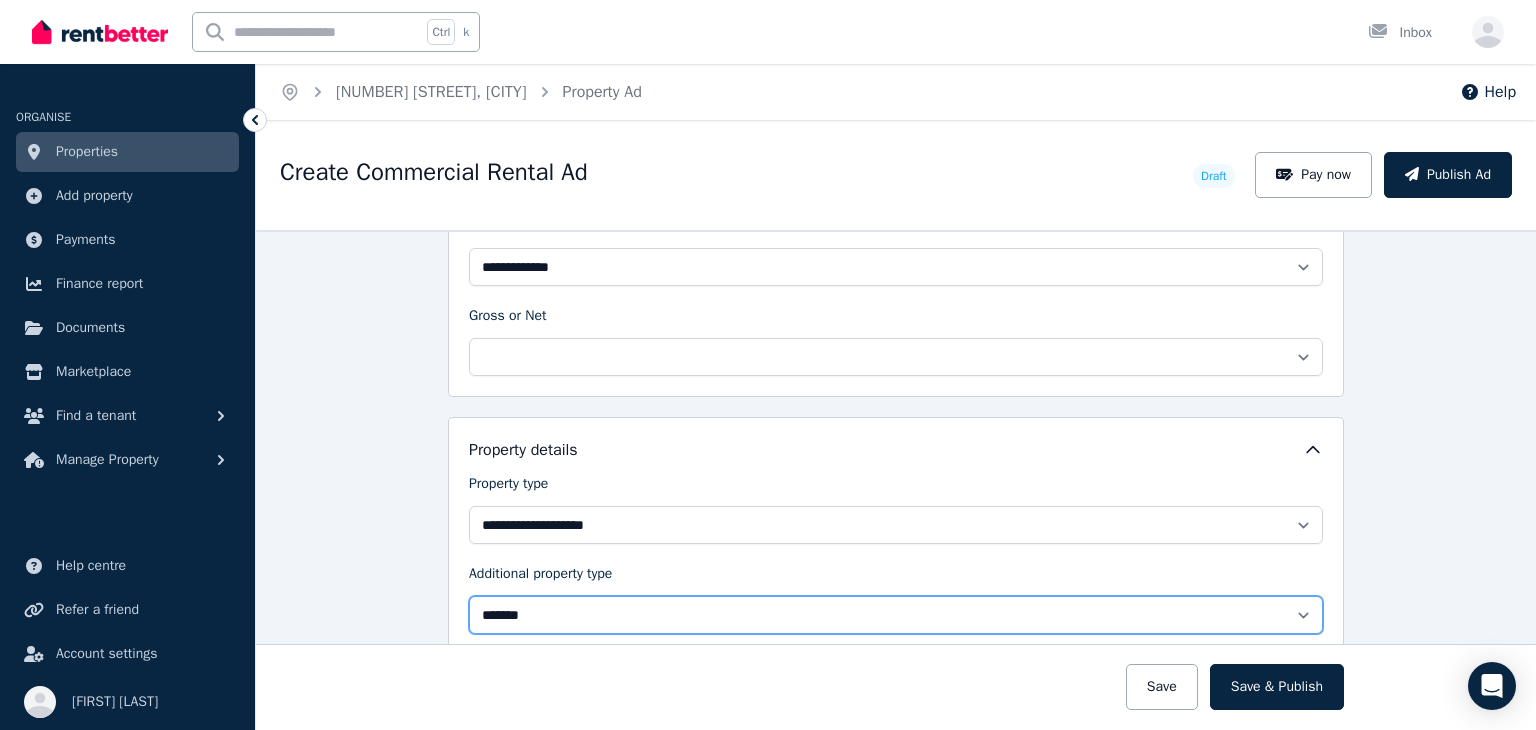 click on "**********" at bounding box center [896, 615] 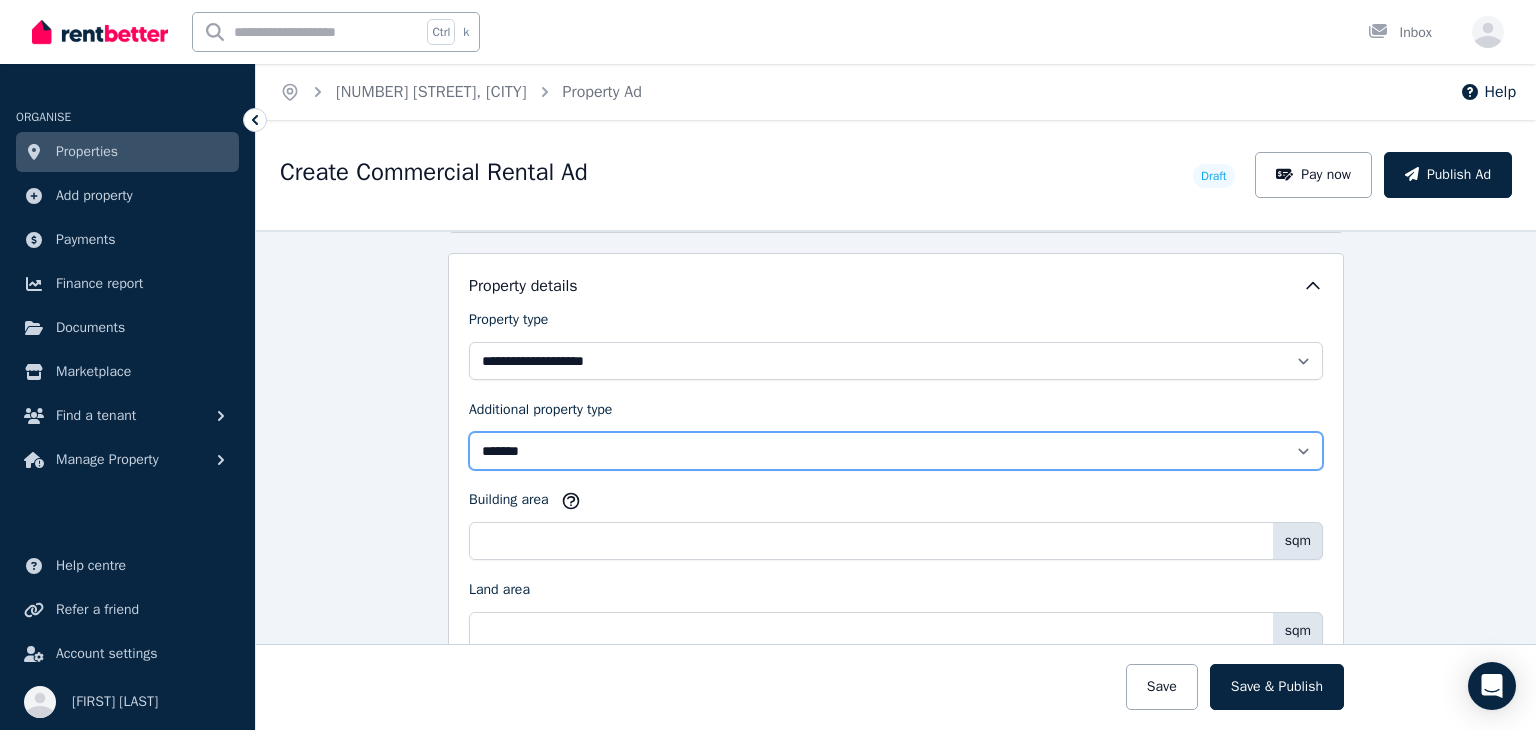 scroll, scrollTop: 1100, scrollLeft: 0, axis: vertical 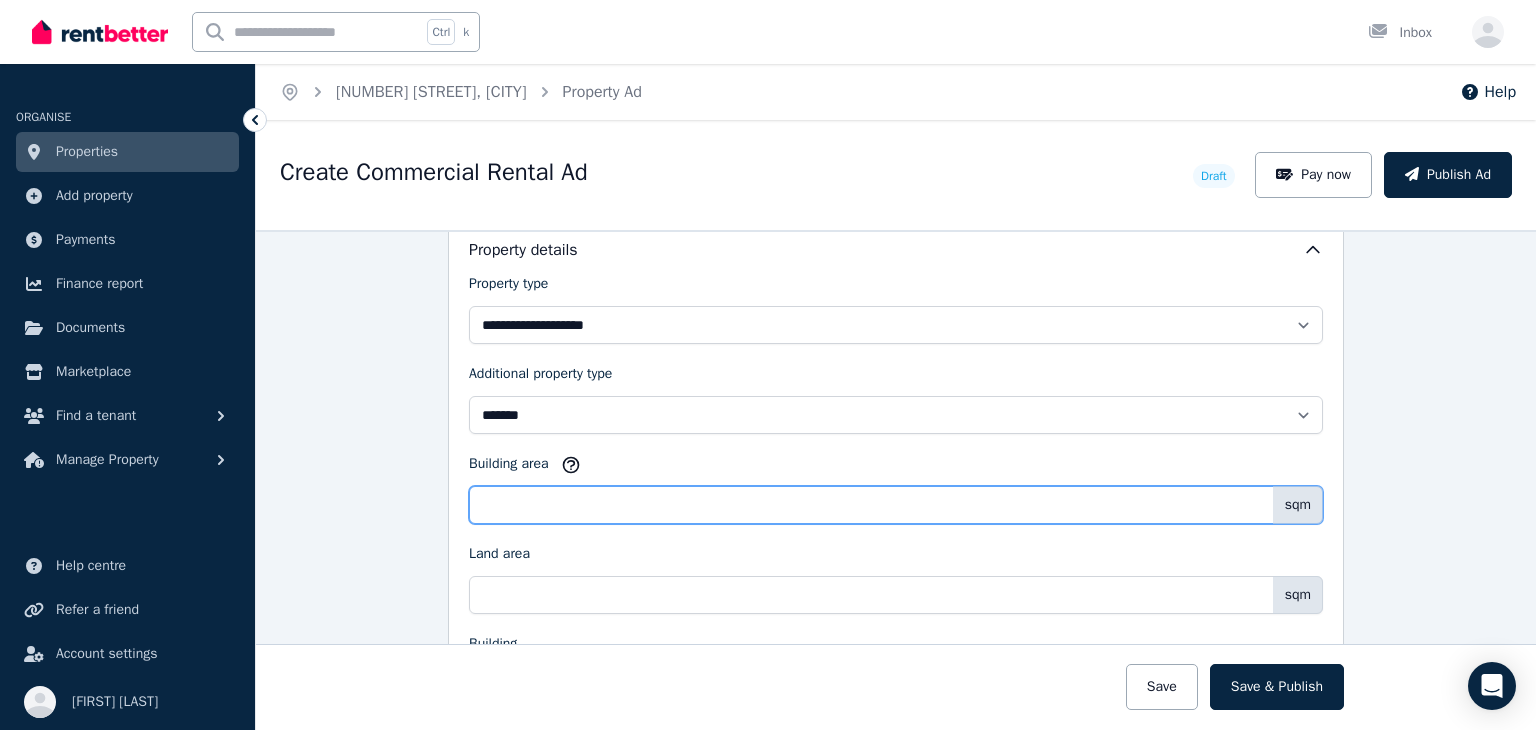 click on "Building area" at bounding box center [896, 505] 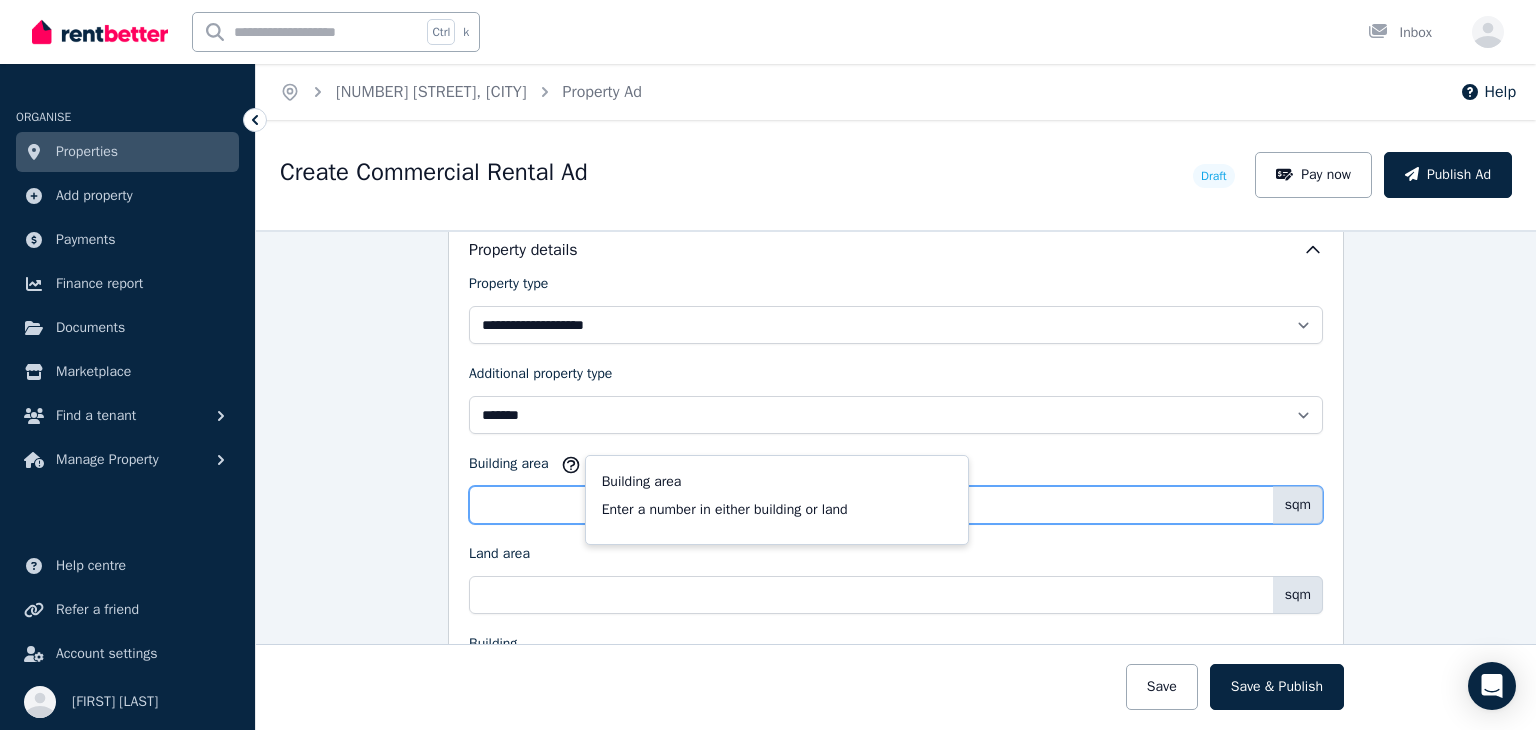 click on "Building area" at bounding box center [896, 505] 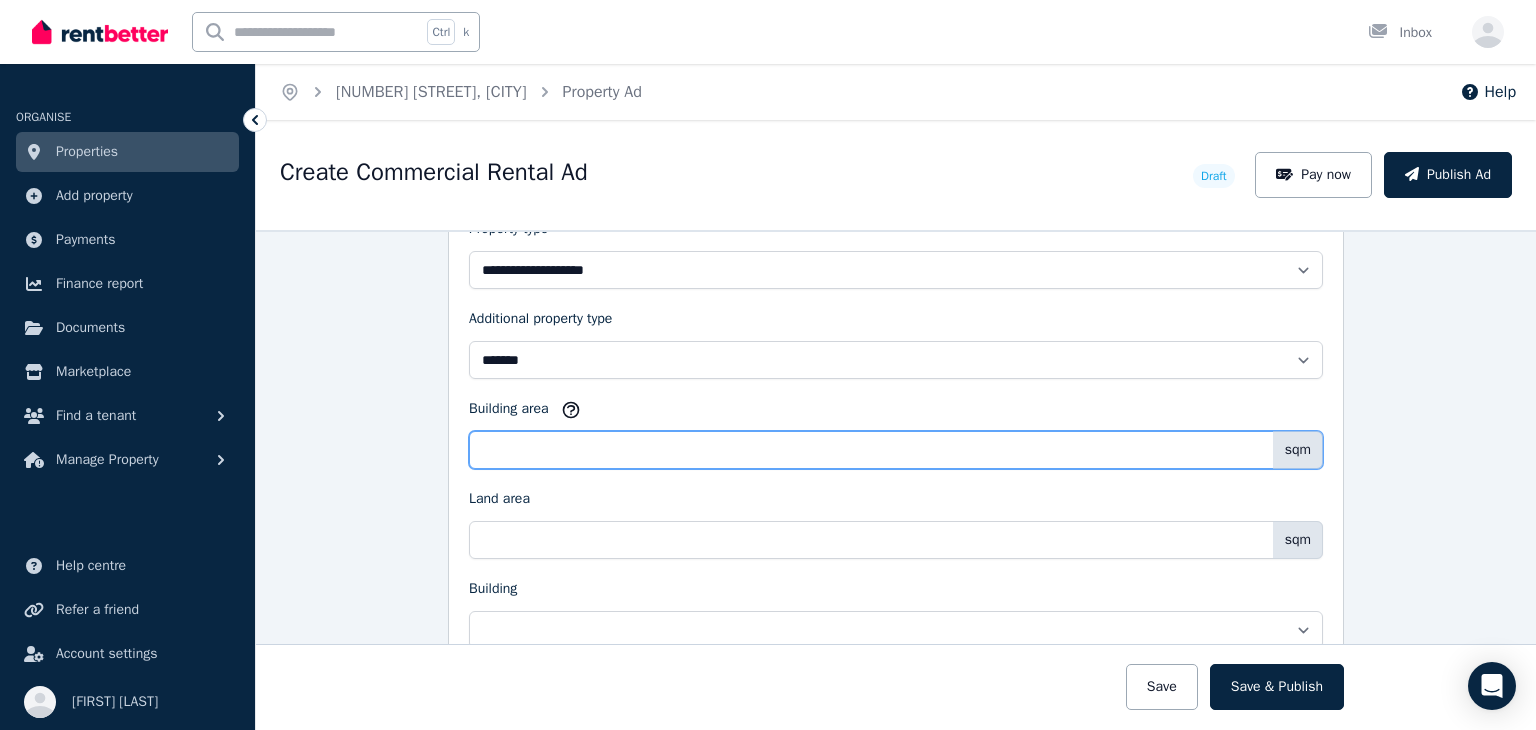 scroll, scrollTop: 1200, scrollLeft: 0, axis: vertical 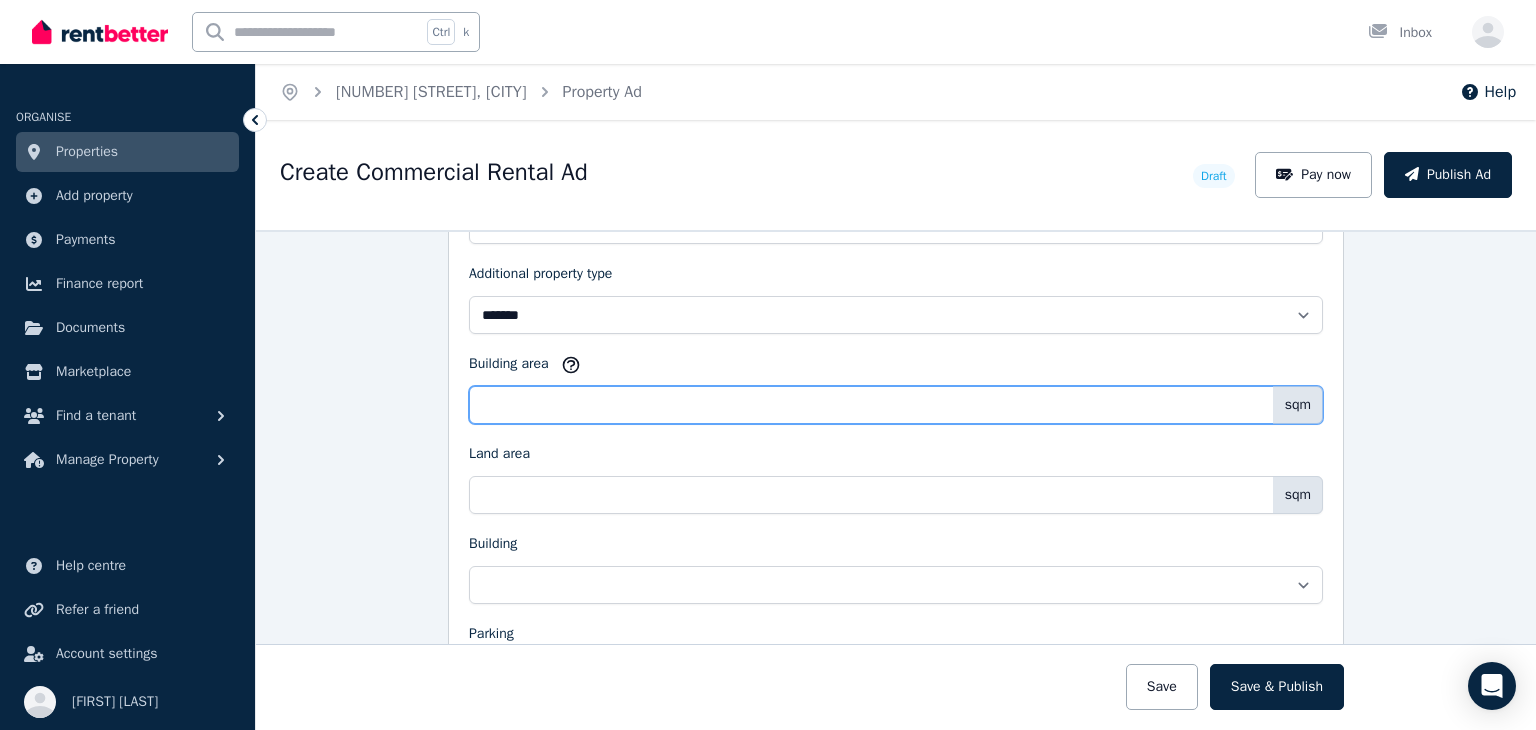 type on "***" 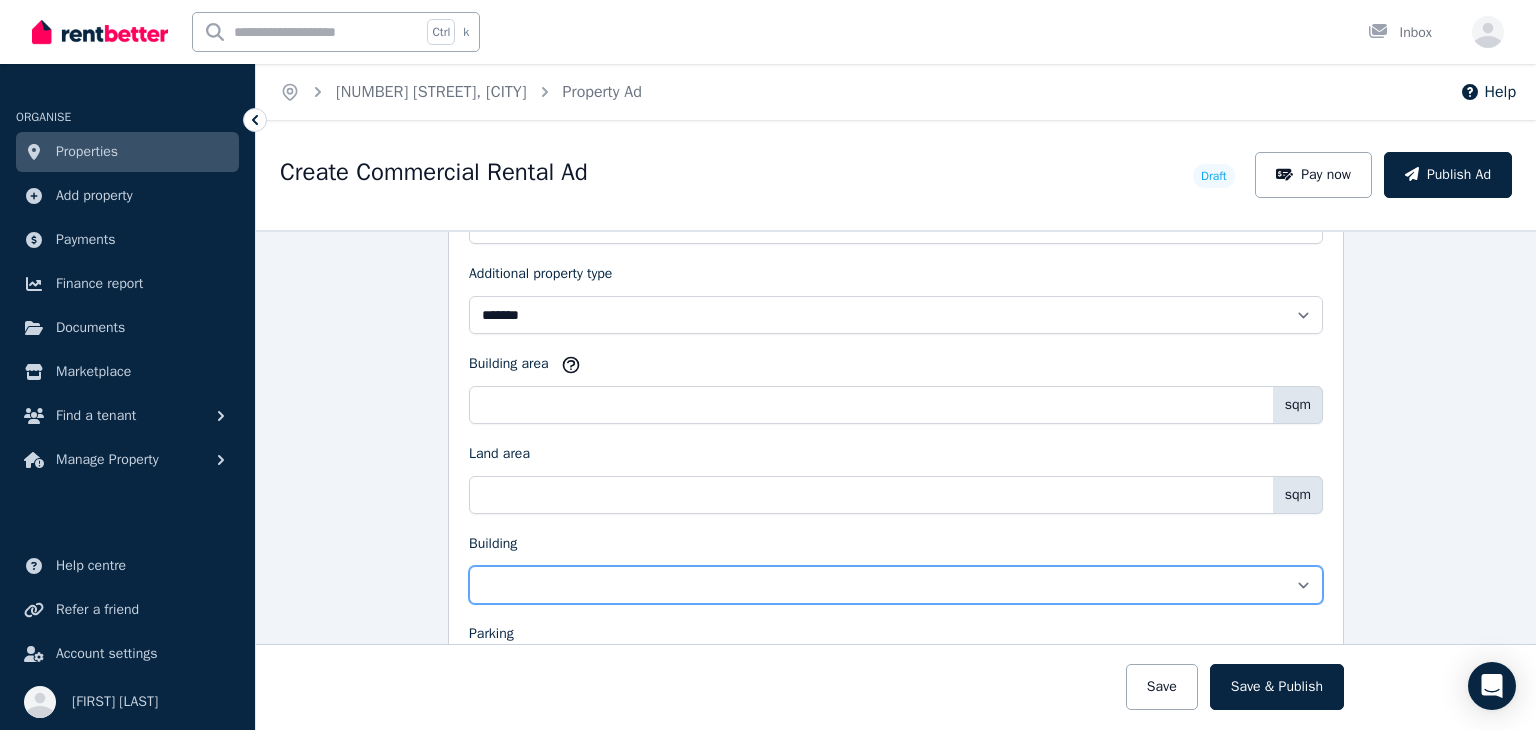 click on "**********" at bounding box center (896, 585) 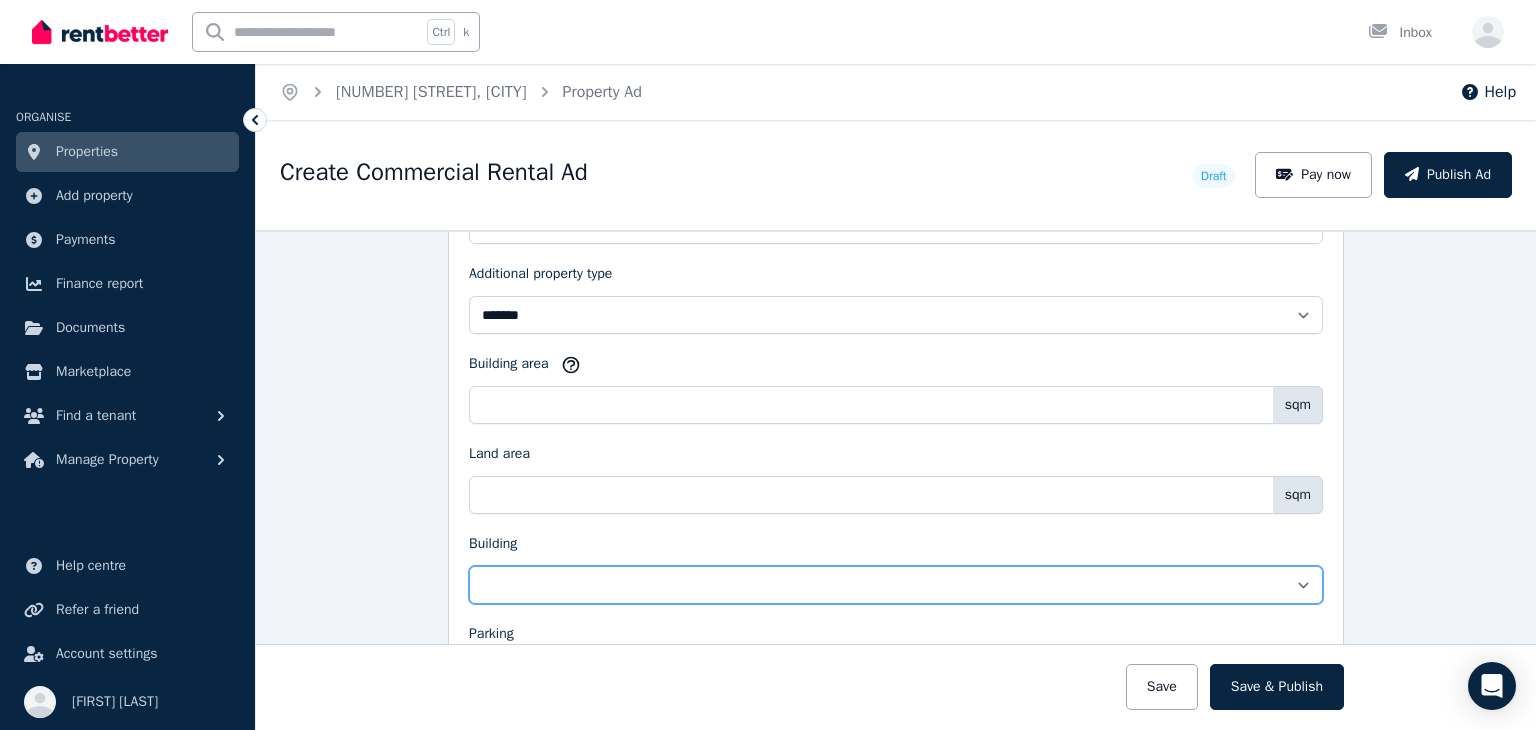 select on "**********" 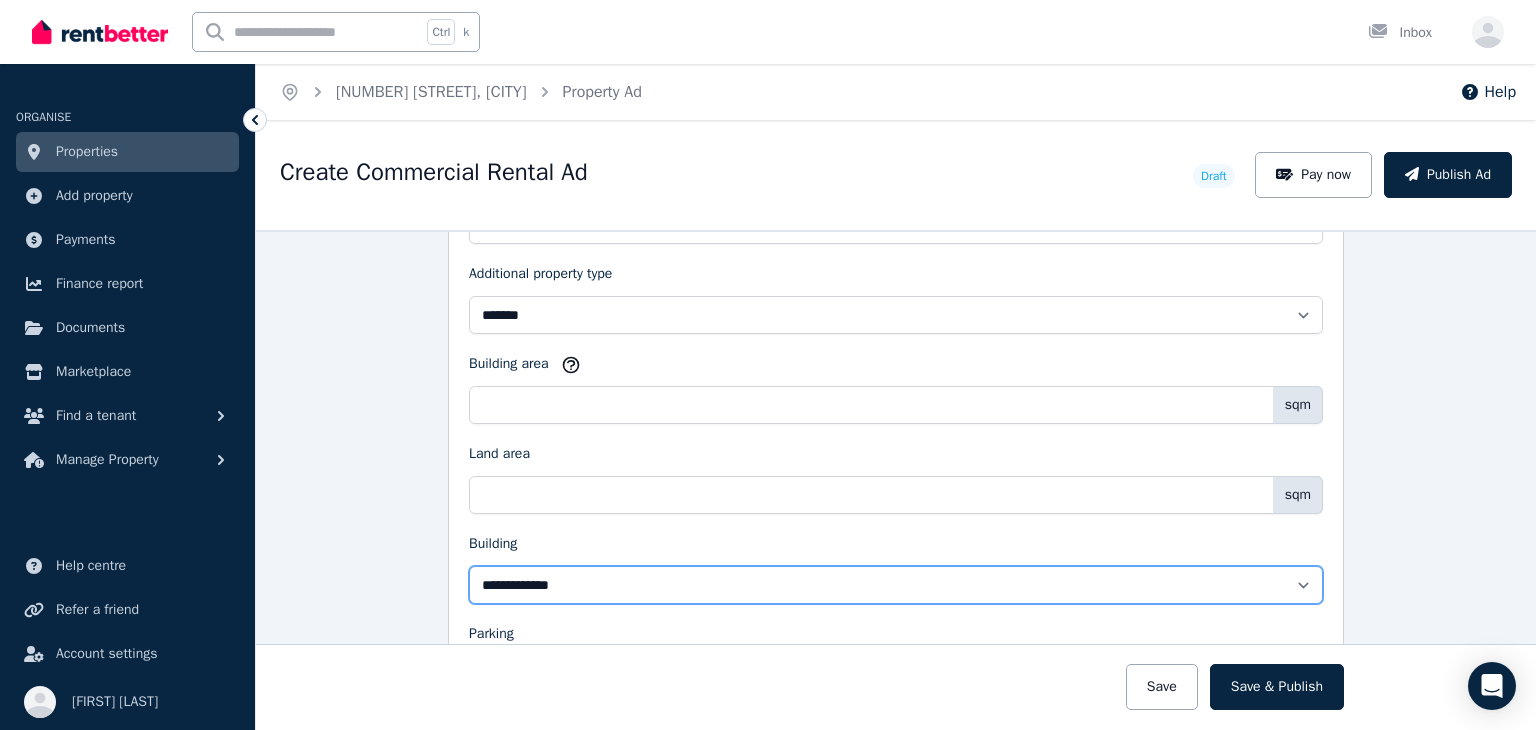 click on "**********" at bounding box center (896, 585) 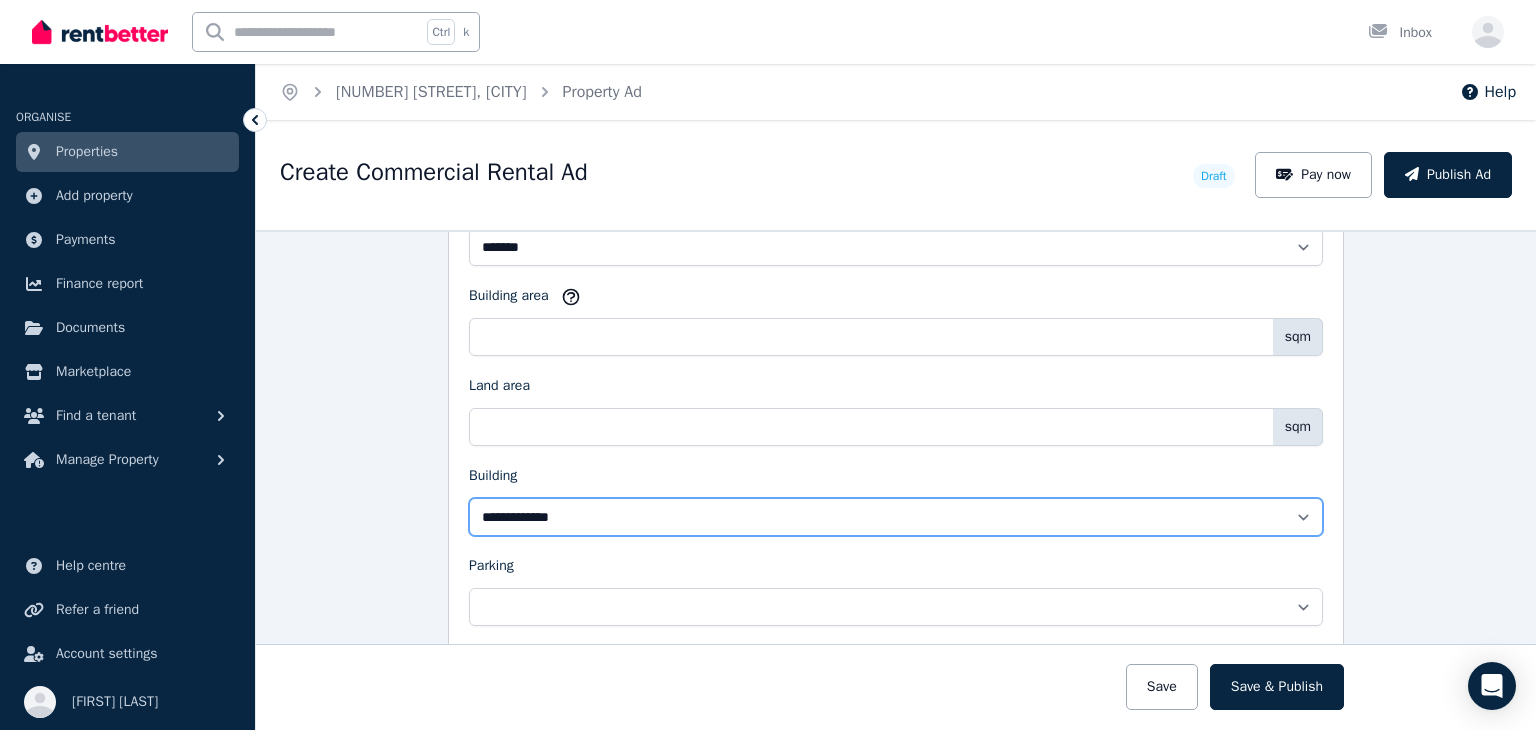 scroll, scrollTop: 1300, scrollLeft: 0, axis: vertical 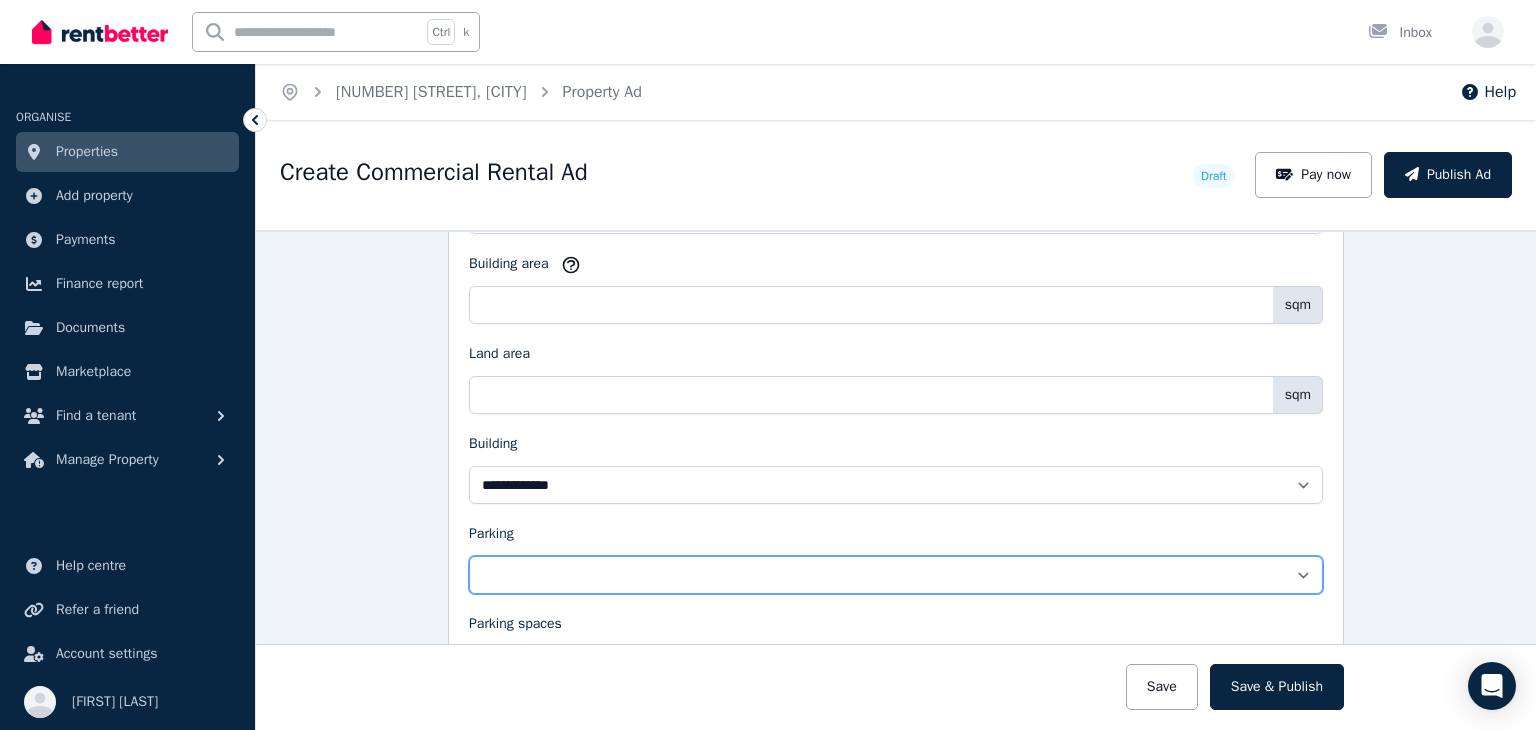 click on "**********" at bounding box center (896, 575) 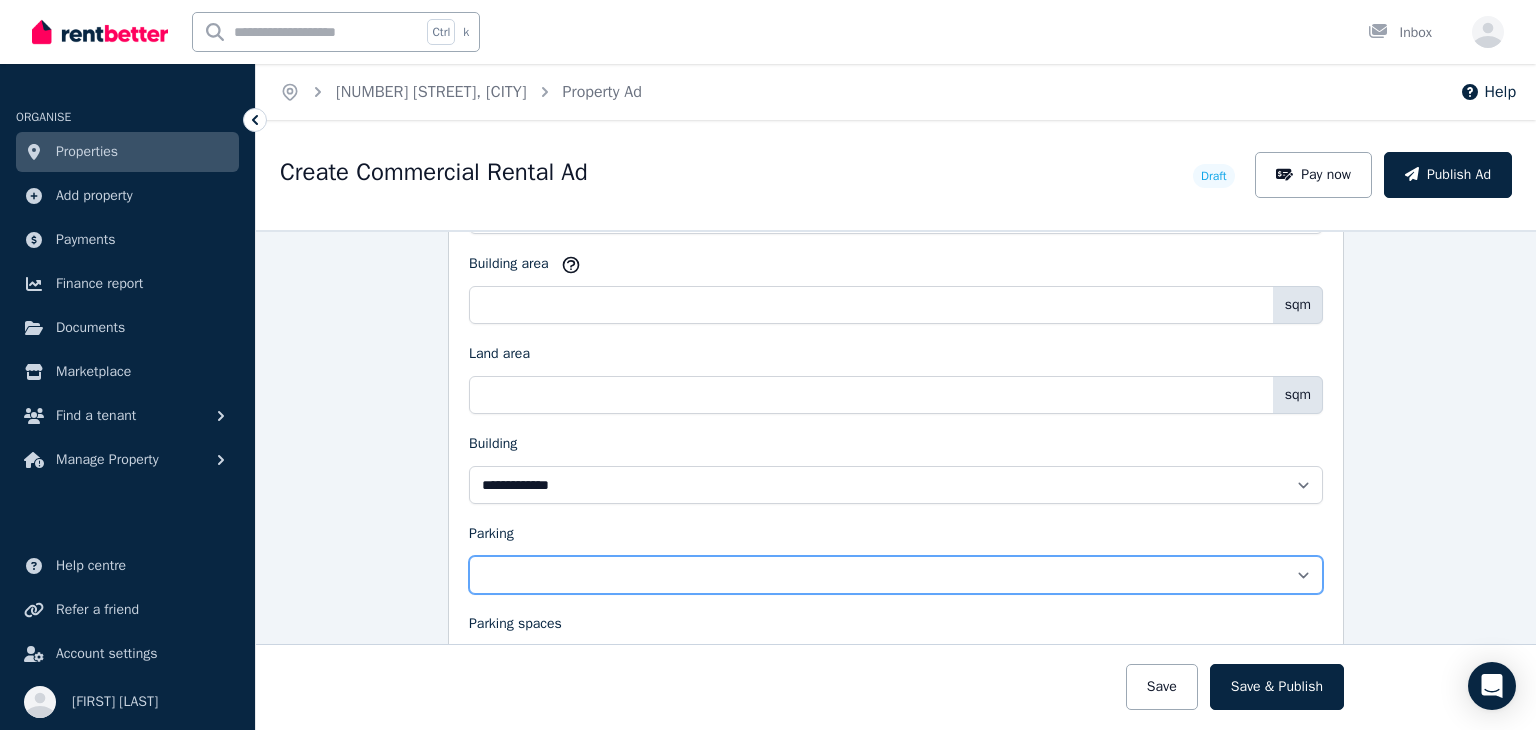 select on "**********" 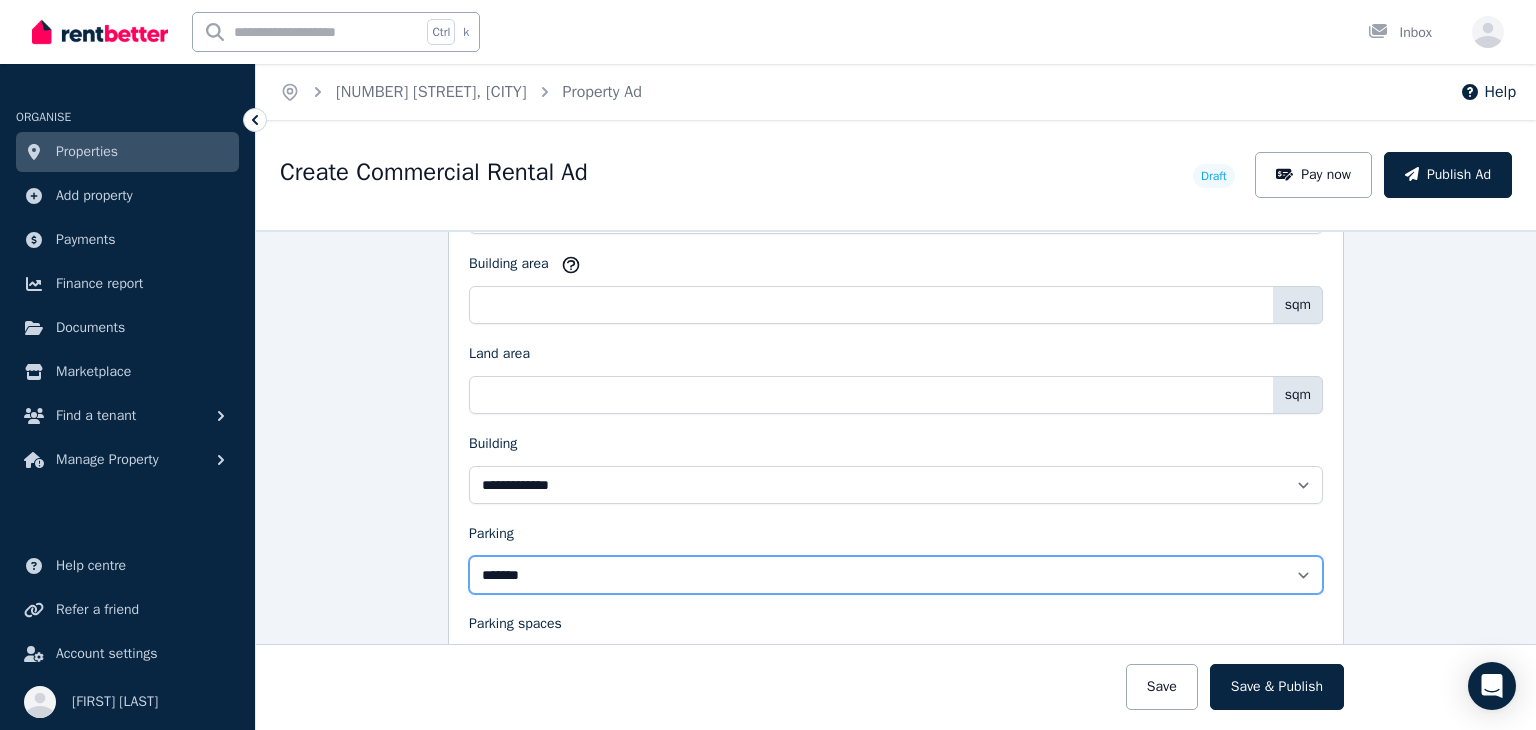 click on "**********" at bounding box center [896, 575] 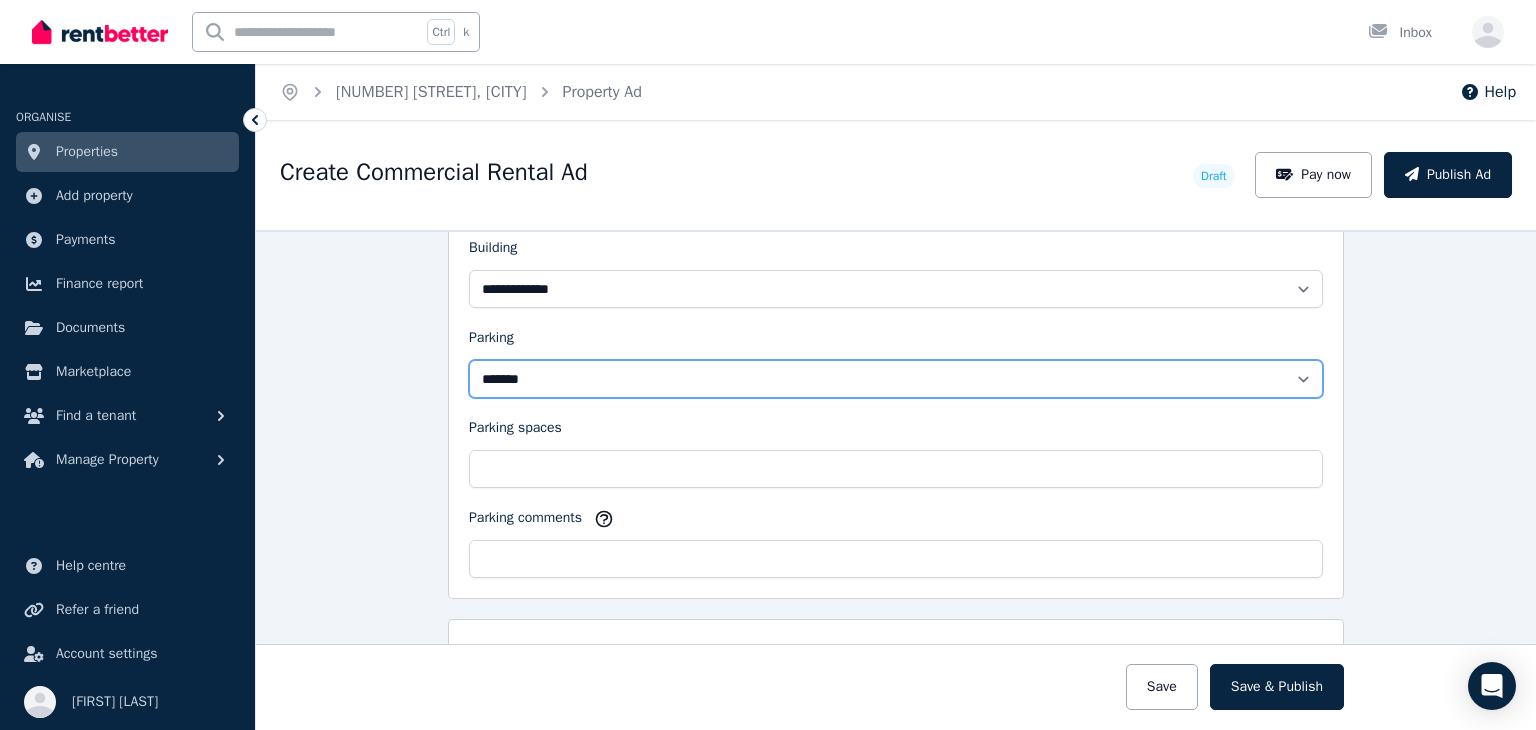 scroll, scrollTop: 1500, scrollLeft: 0, axis: vertical 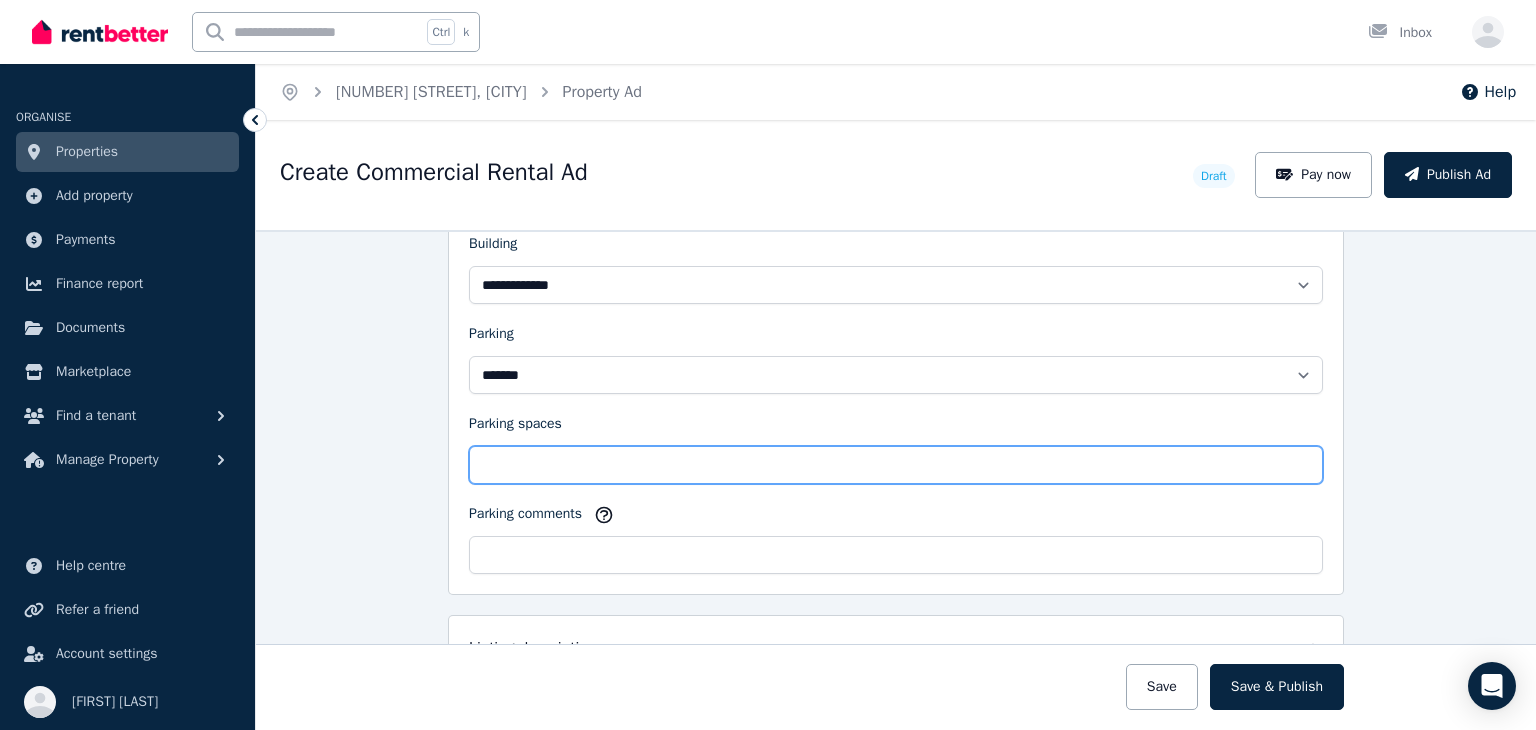 click on "Parking spaces" at bounding box center (896, 465) 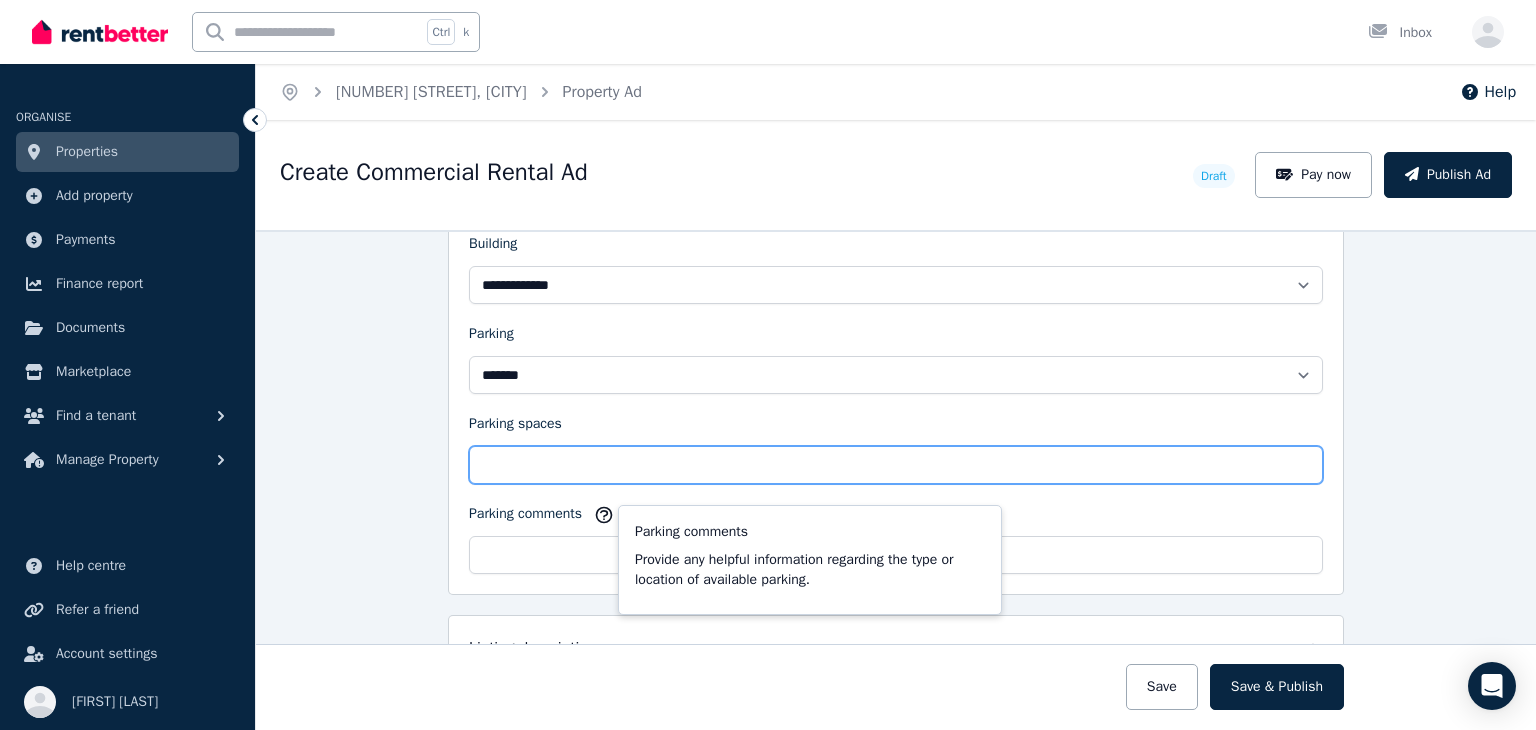 click on "Parking spaces" at bounding box center (896, 465) 